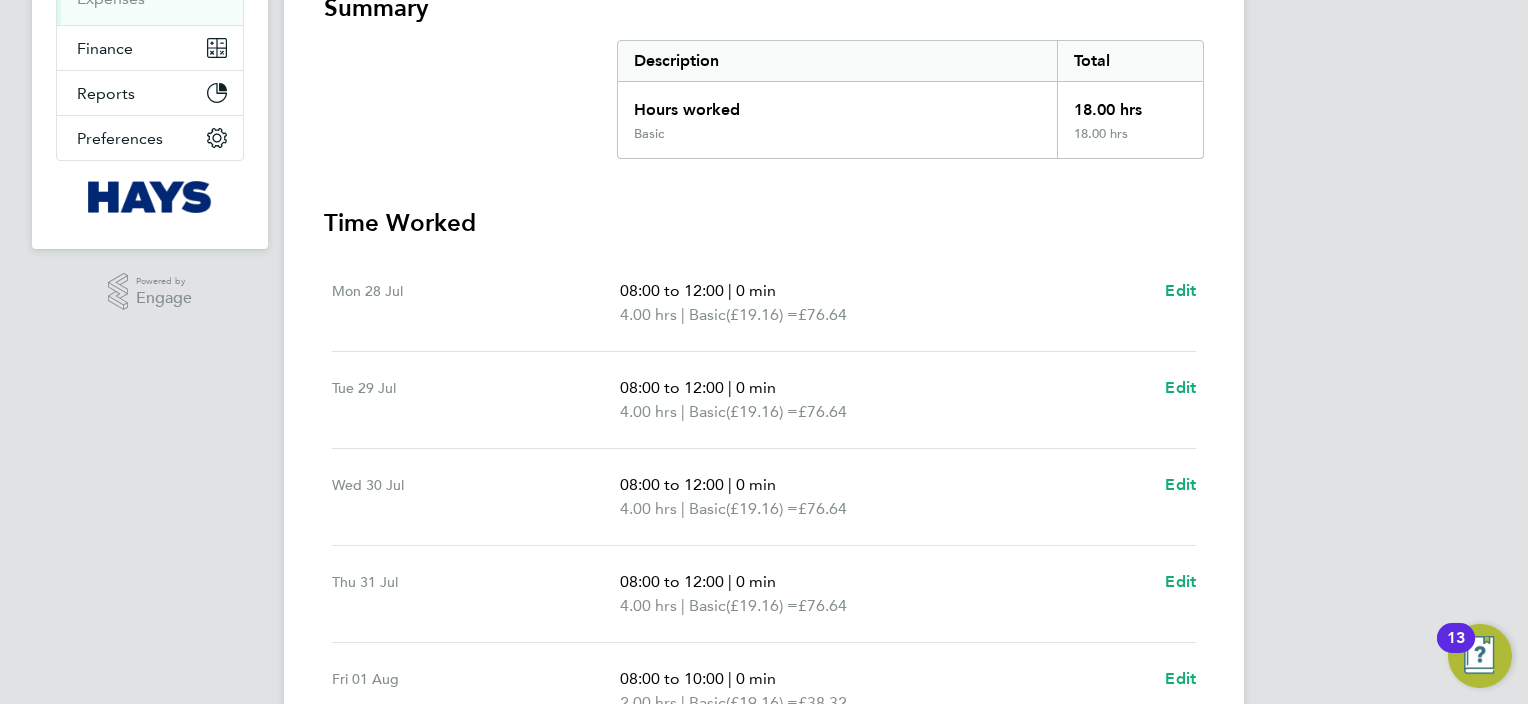scroll, scrollTop: 92, scrollLeft: 0, axis: vertical 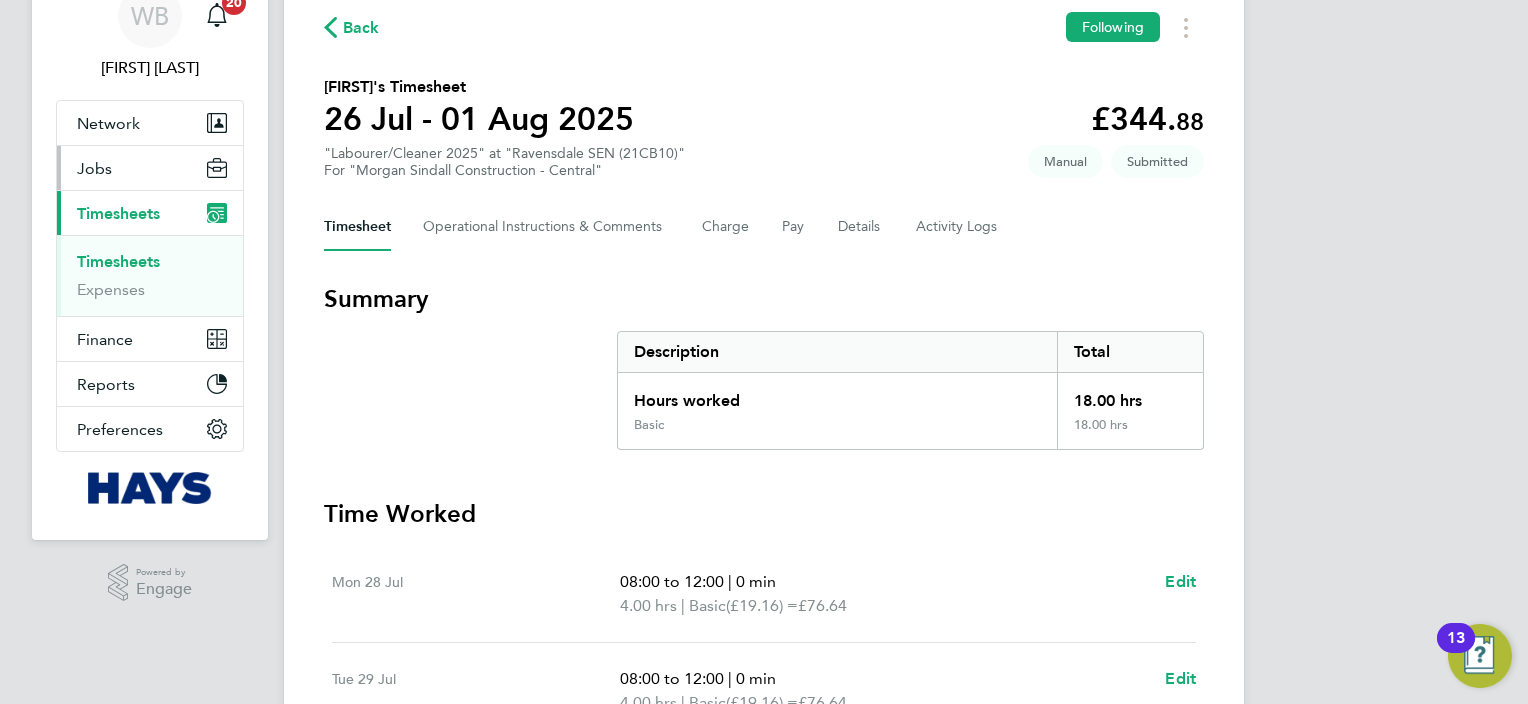 click on "Timesheets" at bounding box center (118, 261) 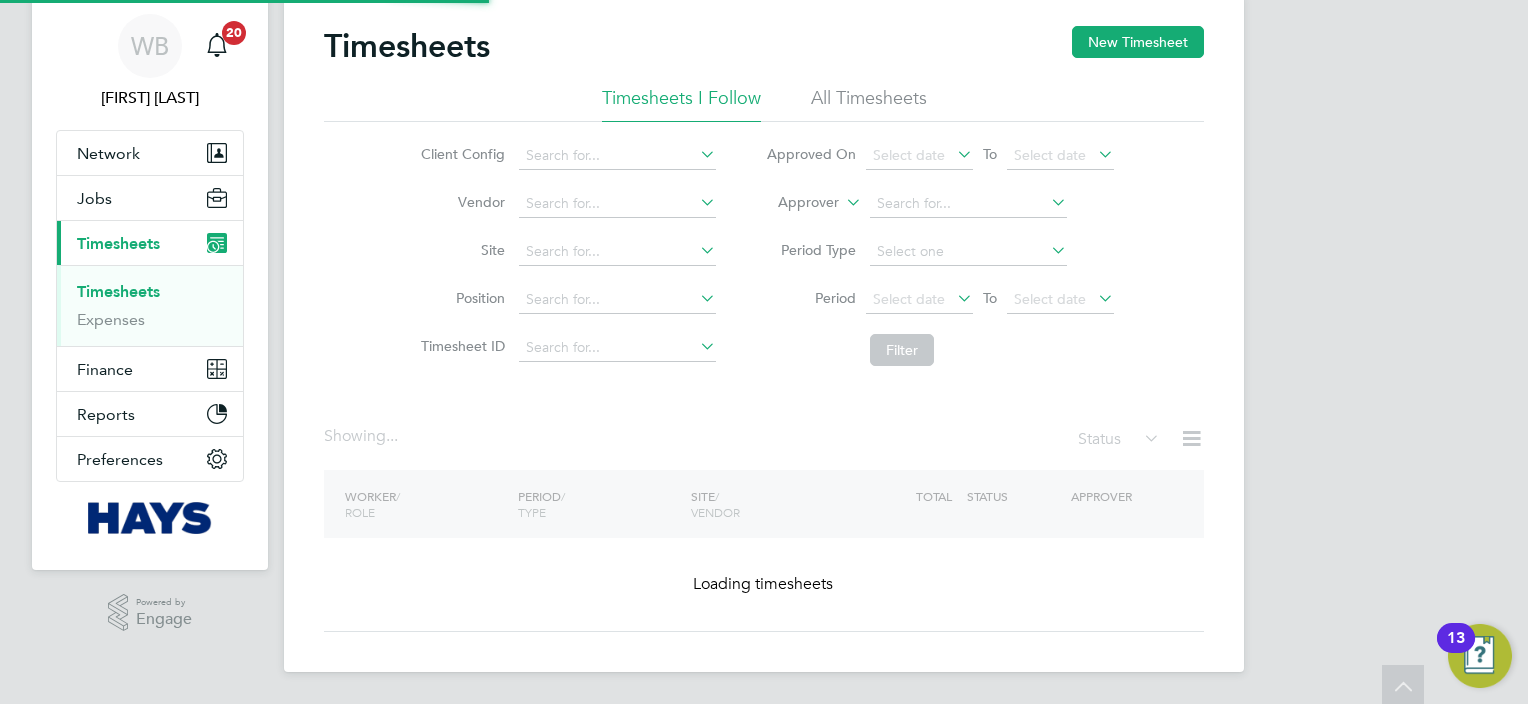 scroll, scrollTop: 0, scrollLeft: 0, axis: both 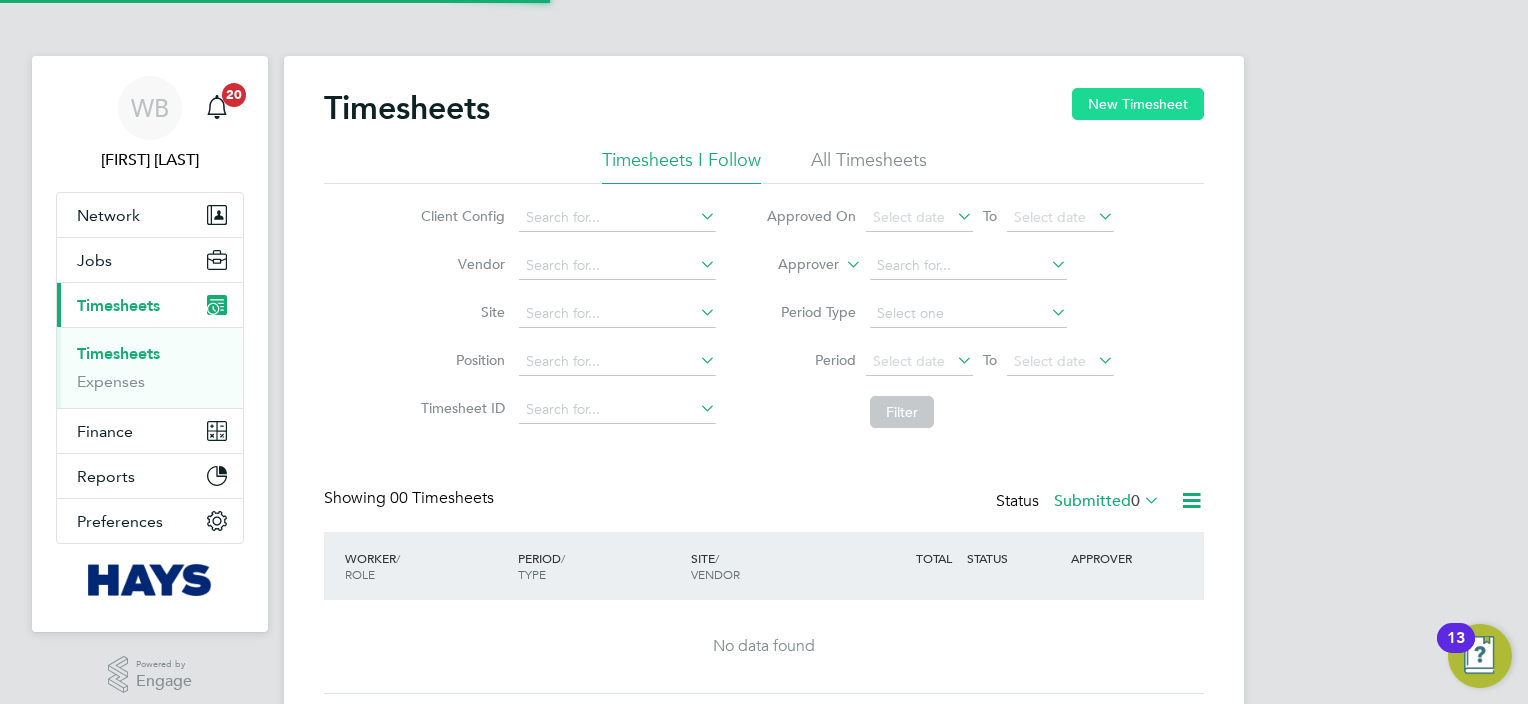 click on "New Timesheet" 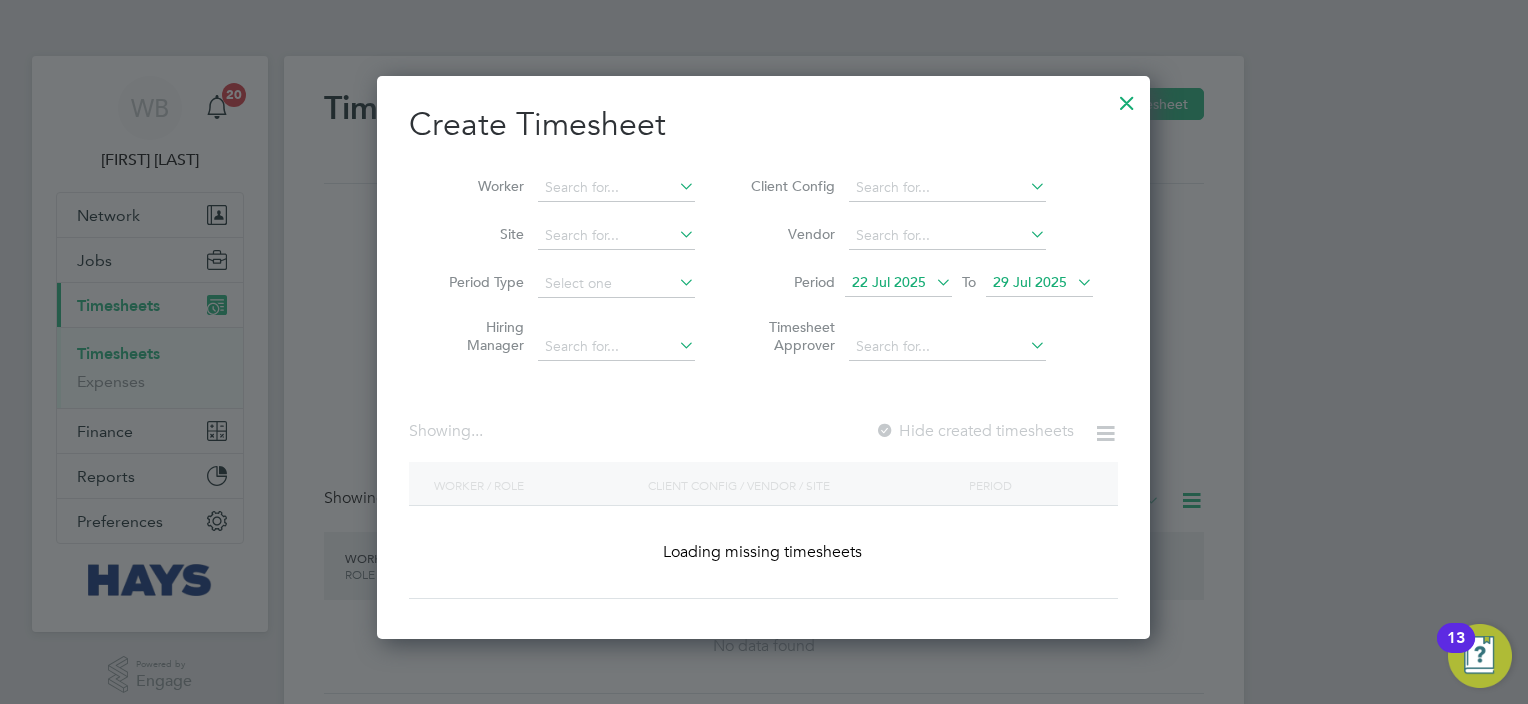 scroll, scrollTop: 10, scrollLeft: 10, axis: both 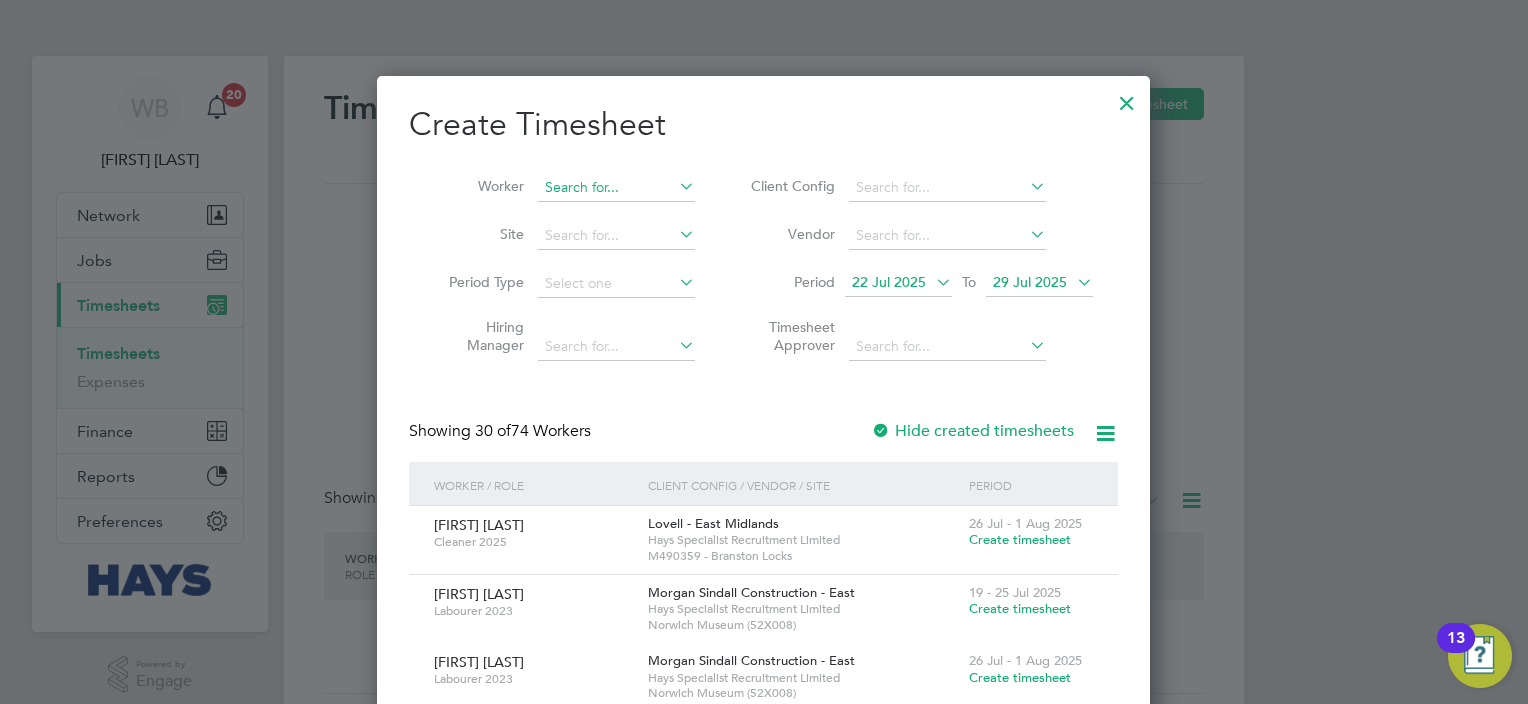 click at bounding box center (616, 188) 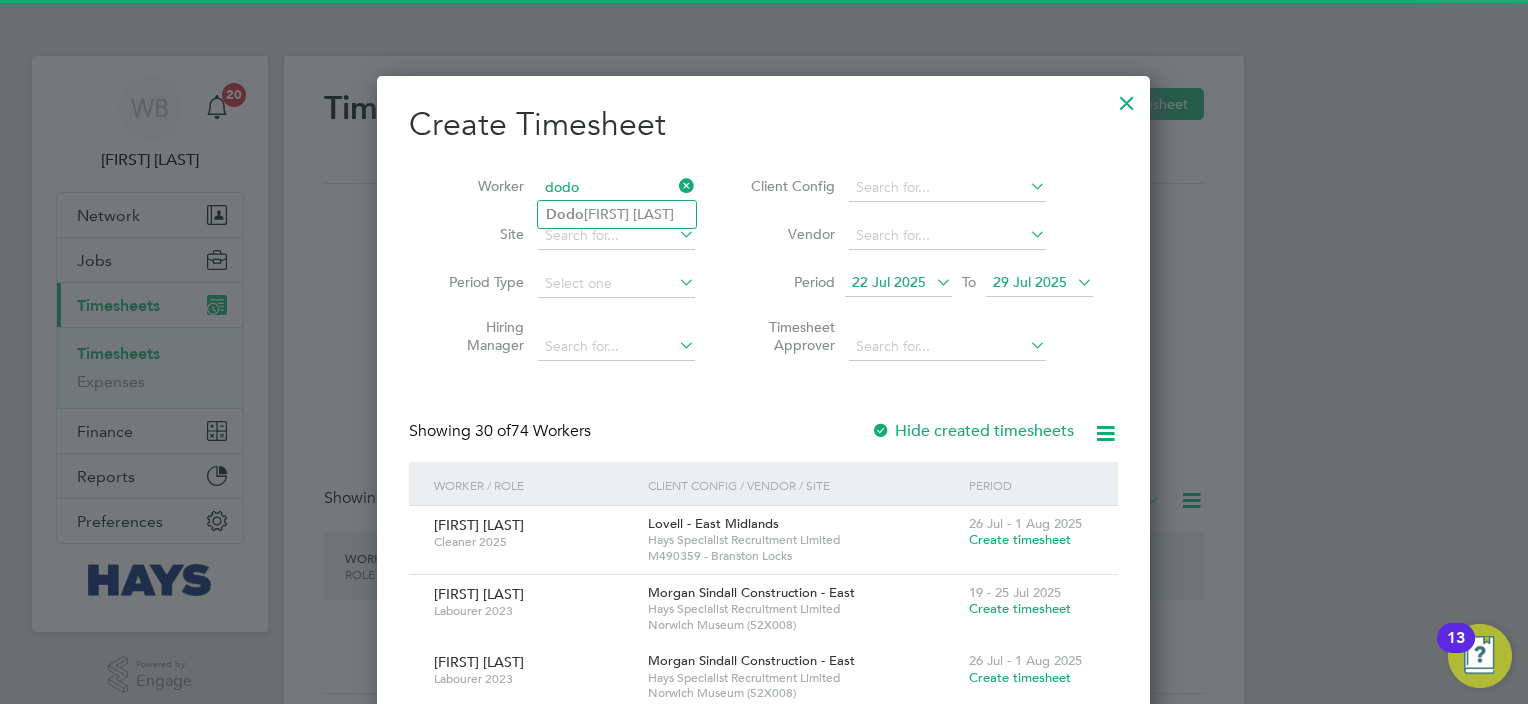 drag, startPoint x: 568, startPoint y: 208, endPoint x: 724, endPoint y: 260, distance: 164.43843 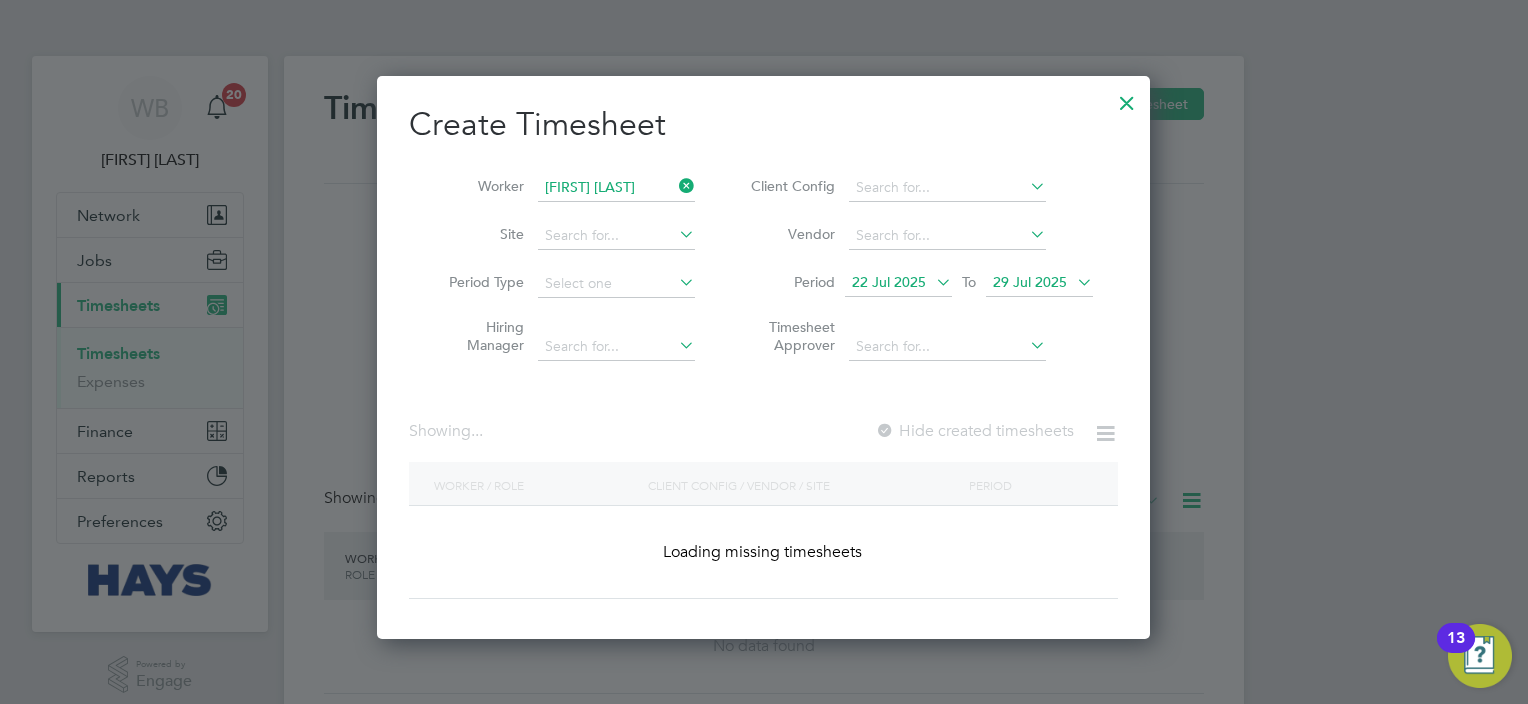 scroll, scrollTop: 10, scrollLeft: 10, axis: both 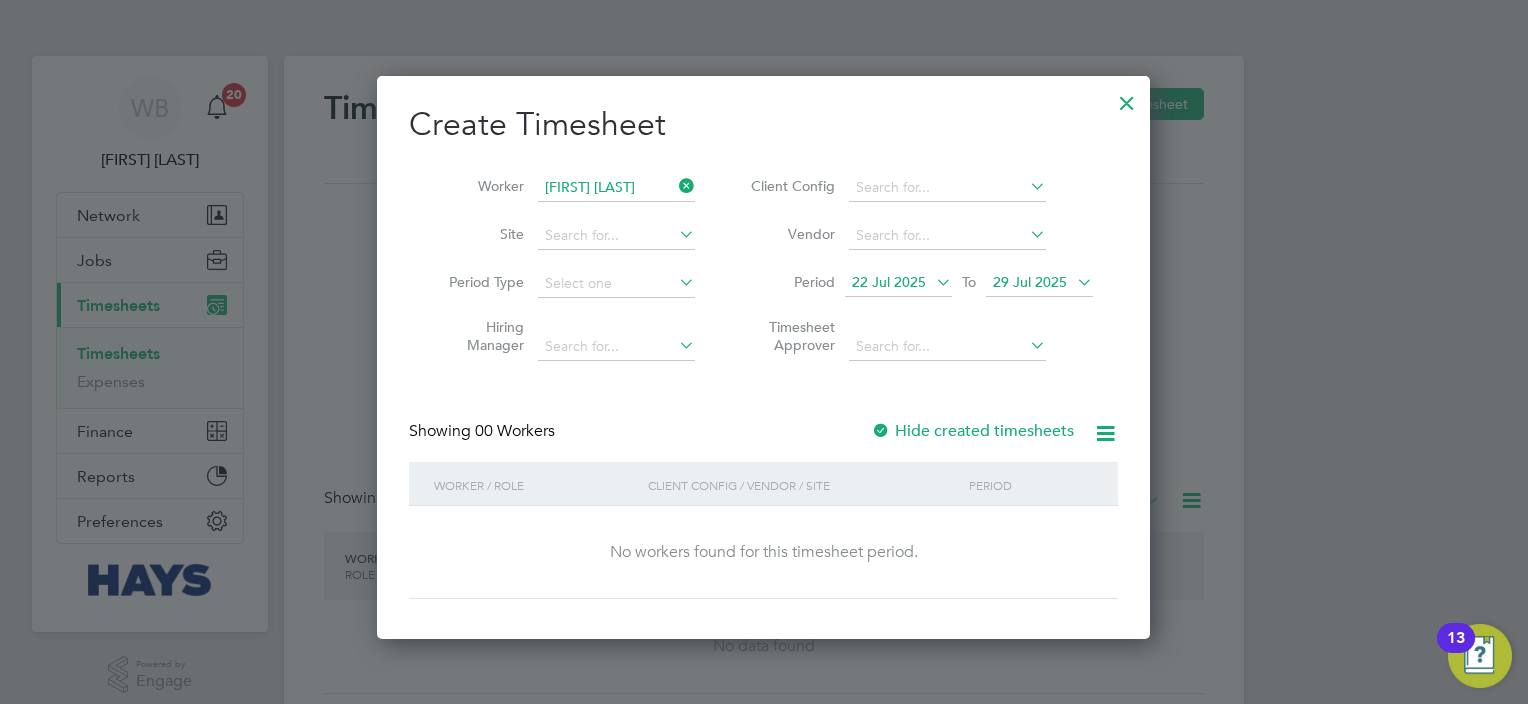 click on "Hide created timesheets" at bounding box center [972, 431] 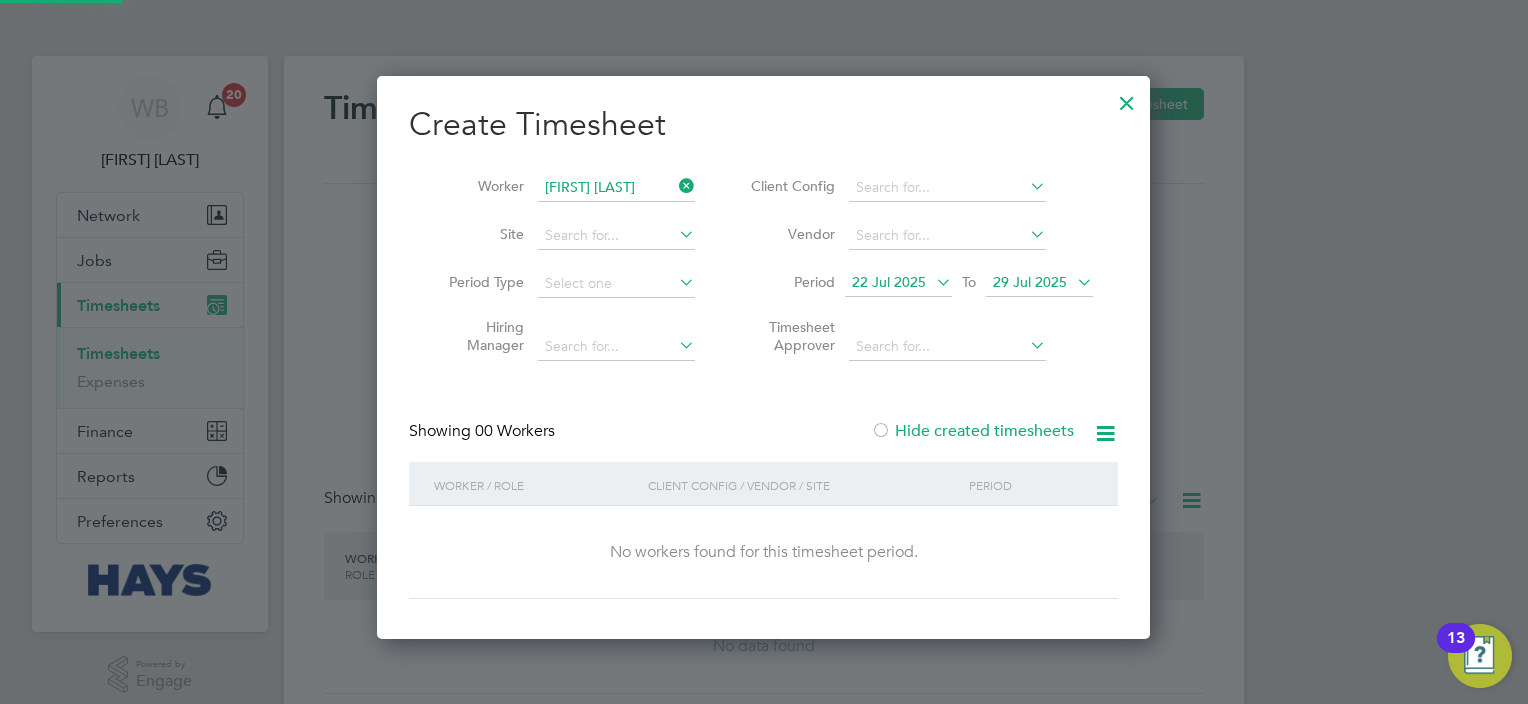 scroll, scrollTop: 10, scrollLeft: 10, axis: both 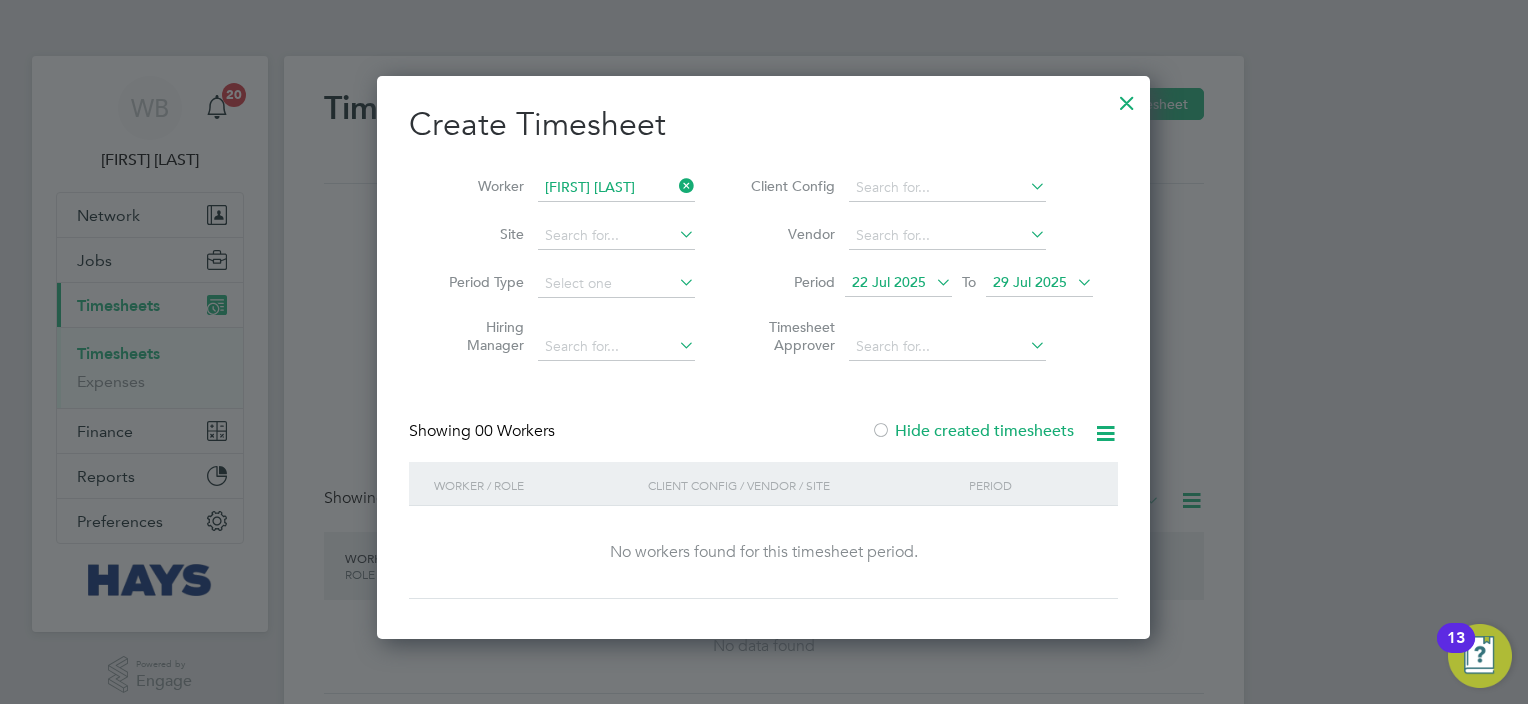 click on "Hide created timesheets" at bounding box center [972, 431] 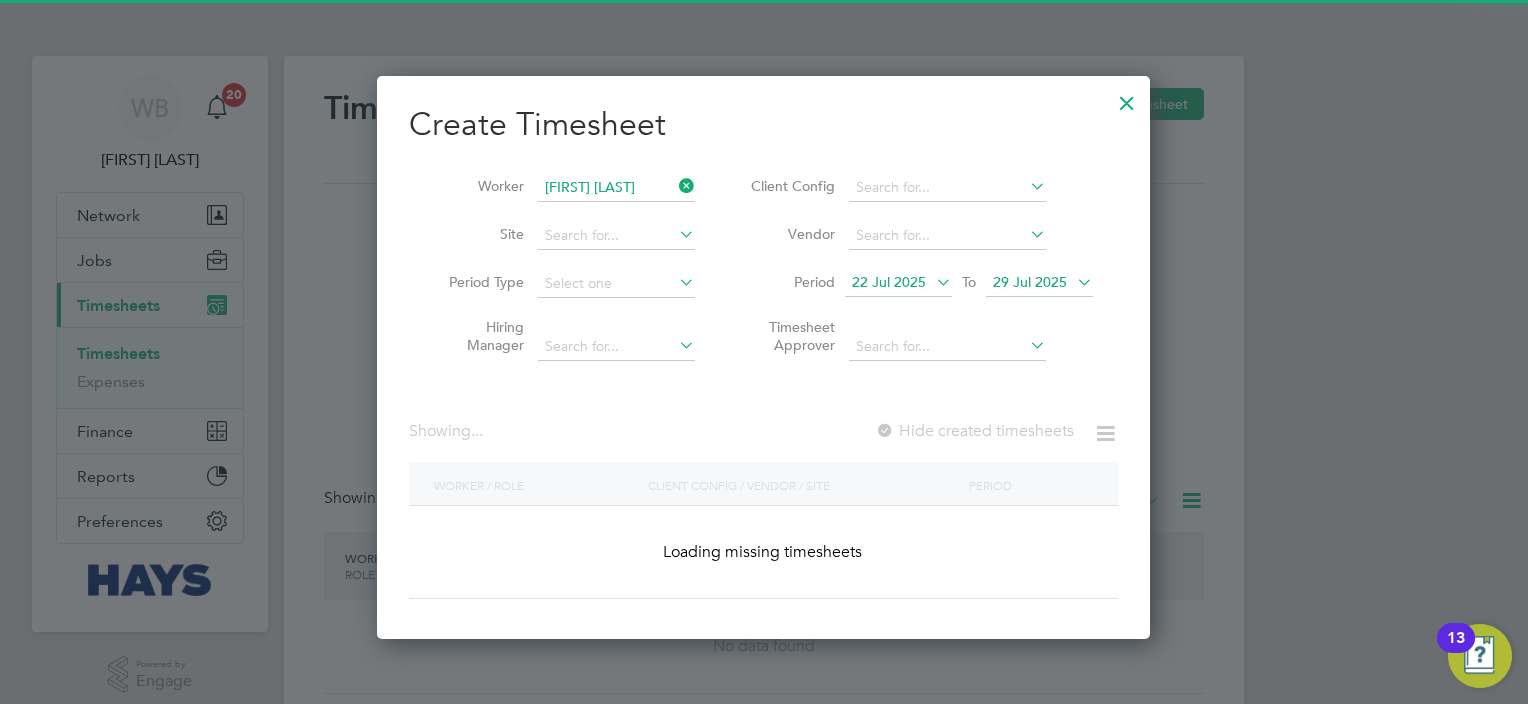 scroll, scrollTop: 9, scrollLeft: 10, axis: both 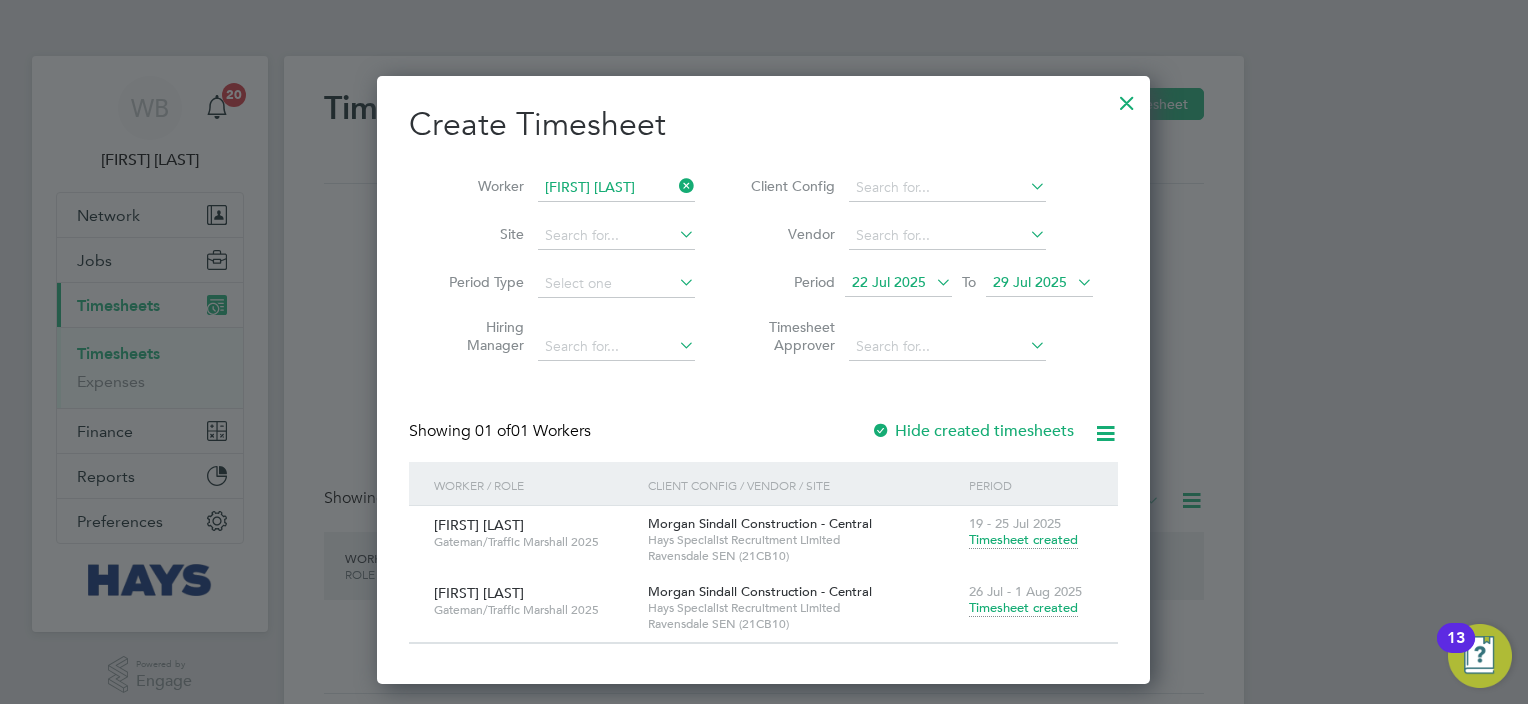 click on "Timesheet created" at bounding box center (1023, 608) 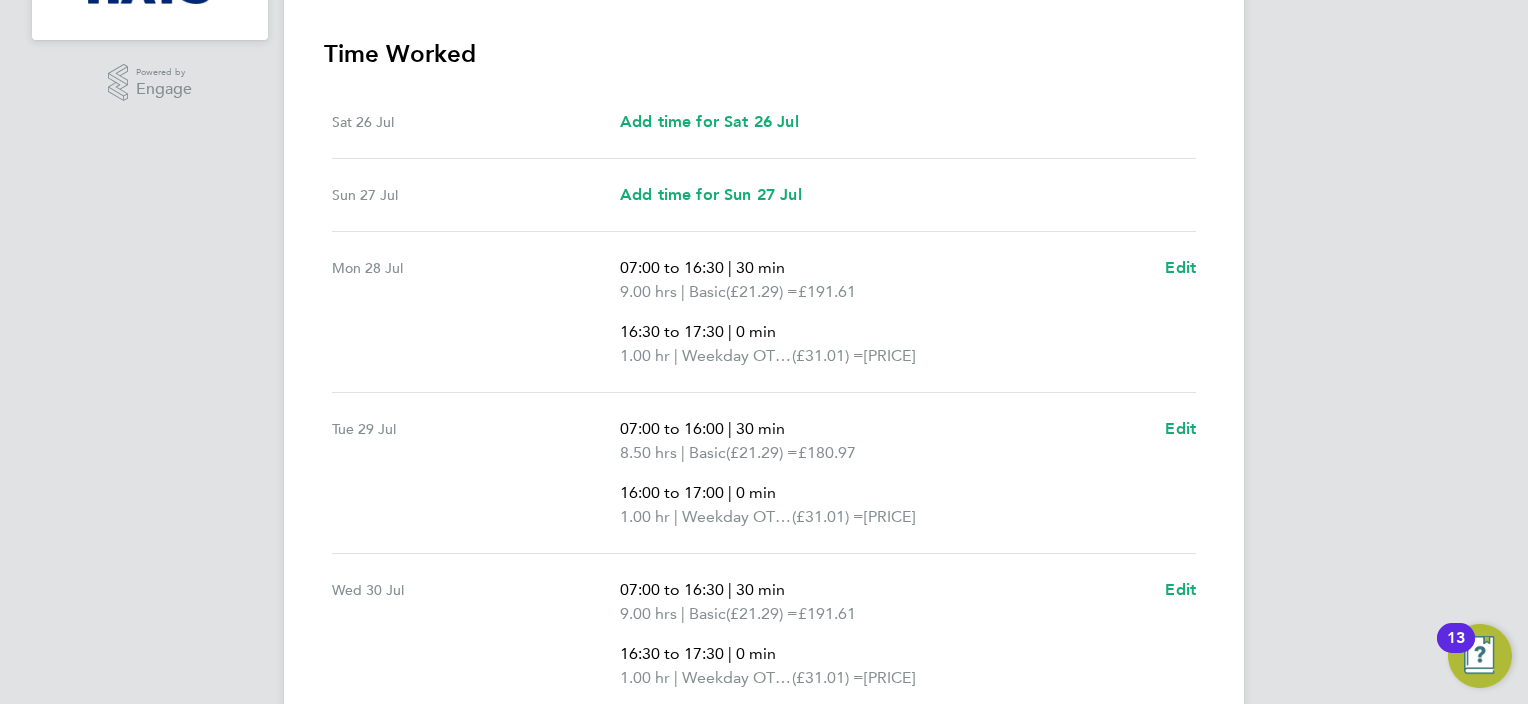 scroll, scrollTop: 600, scrollLeft: 0, axis: vertical 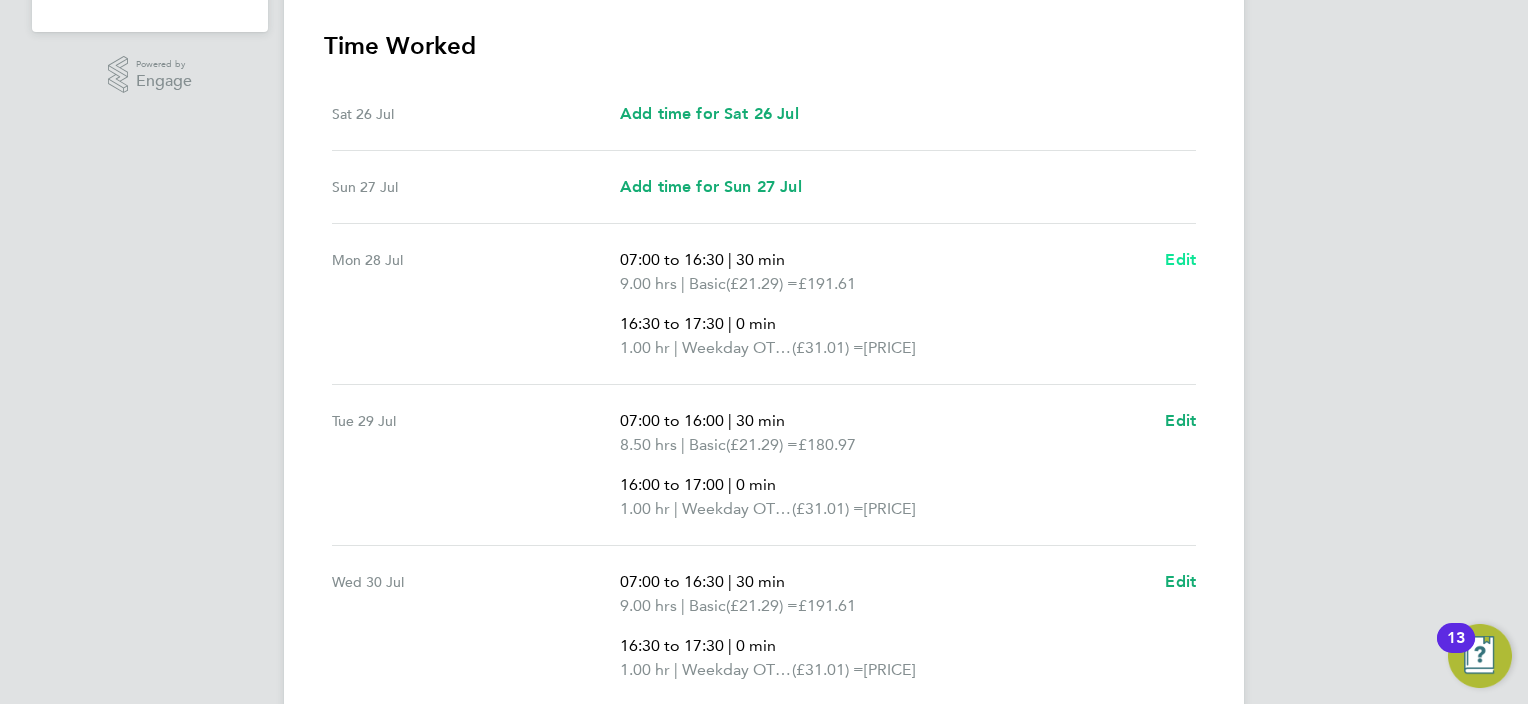 click on "Edit" at bounding box center [1180, 259] 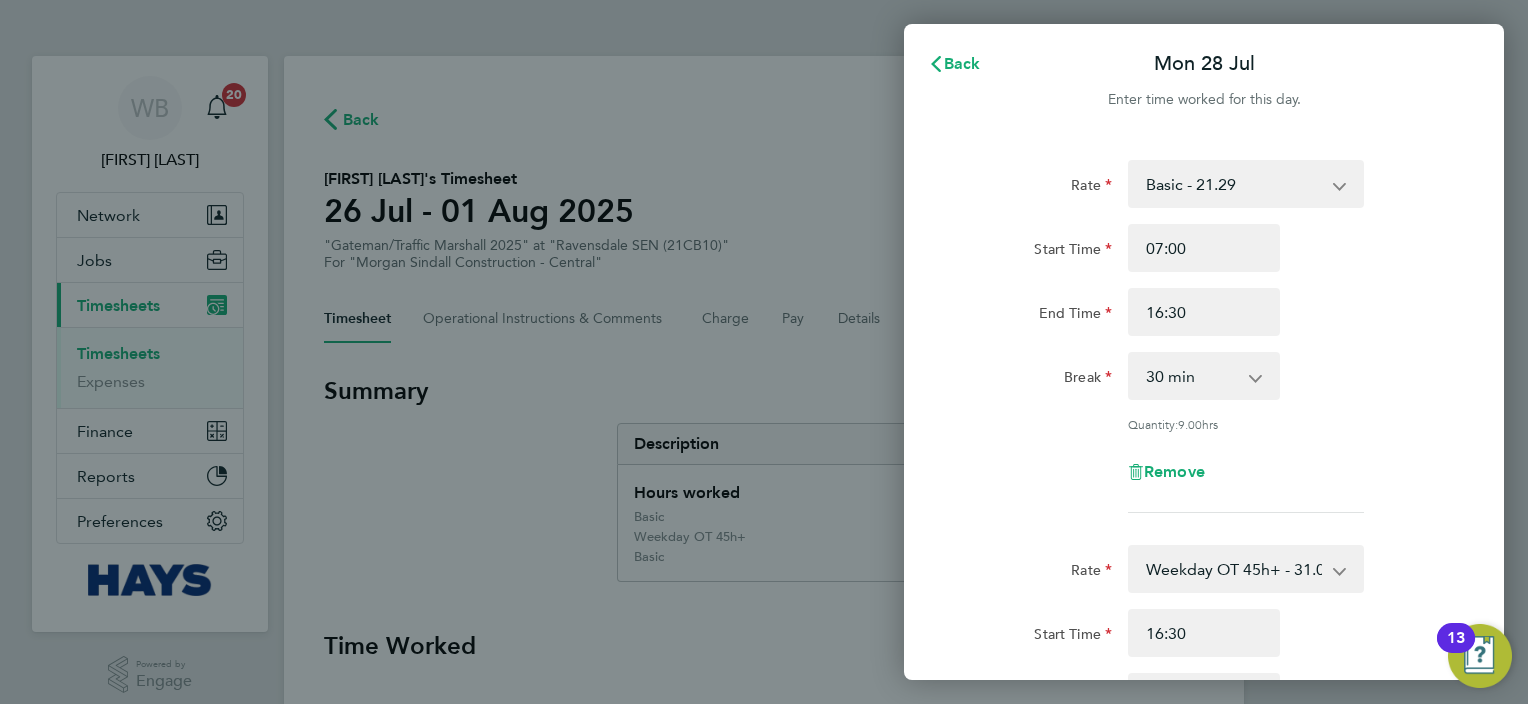 scroll, scrollTop: 0, scrollLeft: 0, axis: both 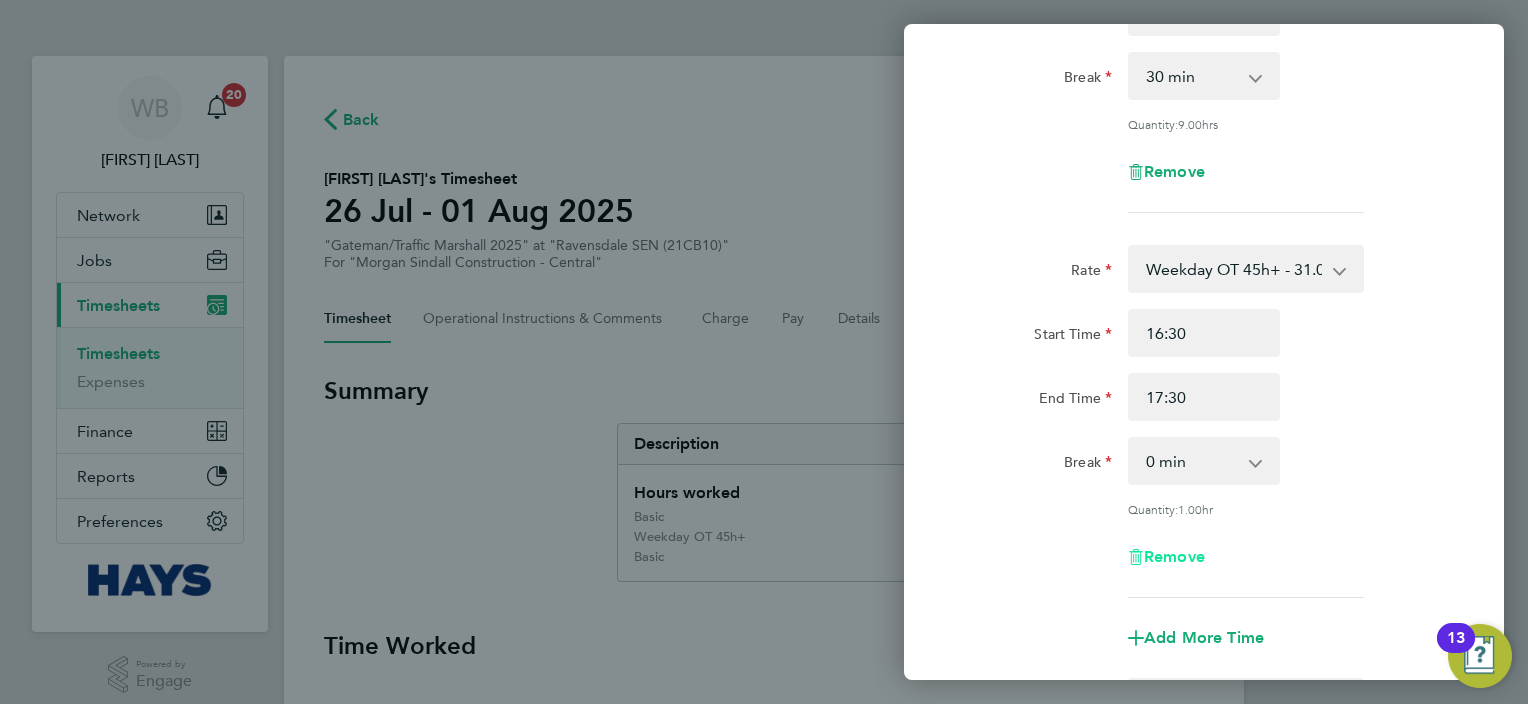 click on "Remove" 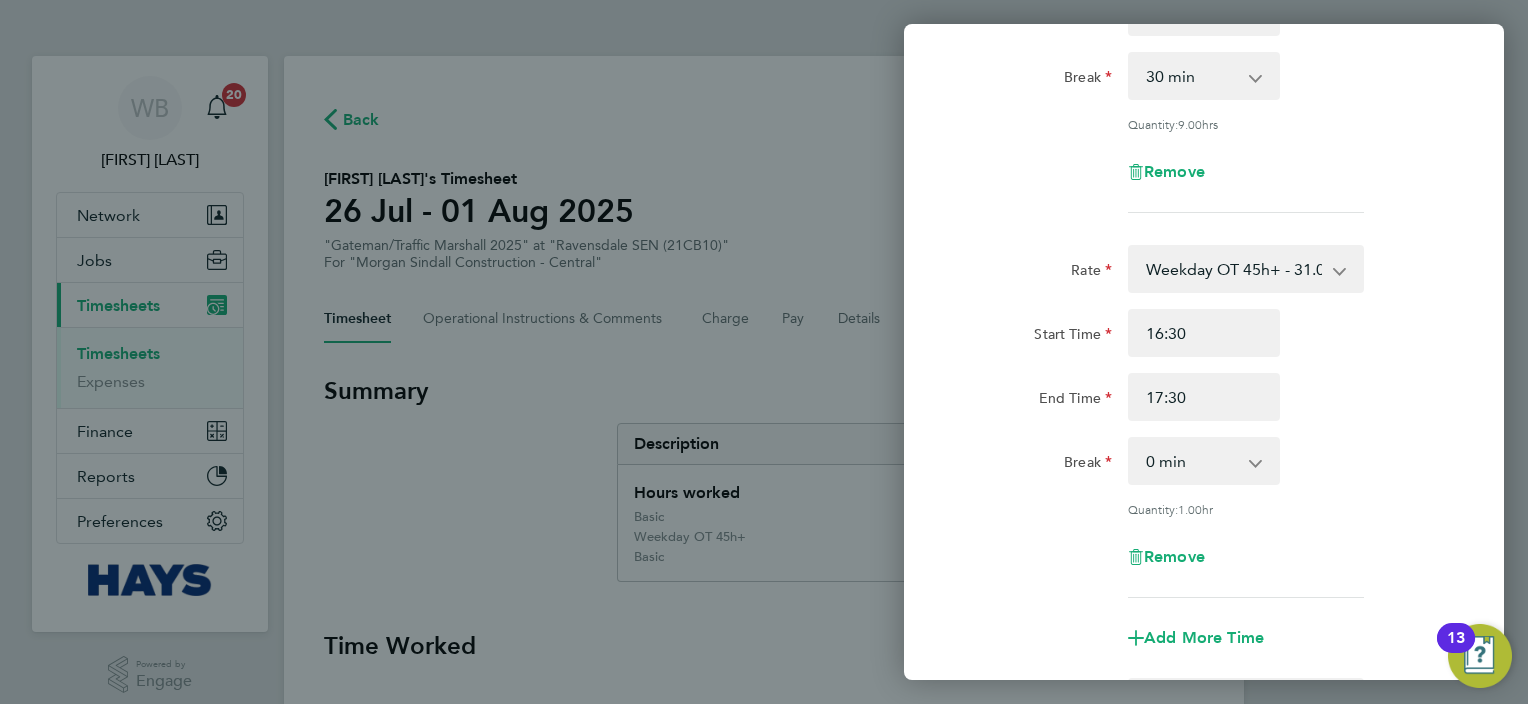 scroll, scrollTop: 198, scrollLeft: 0, axis: vertical 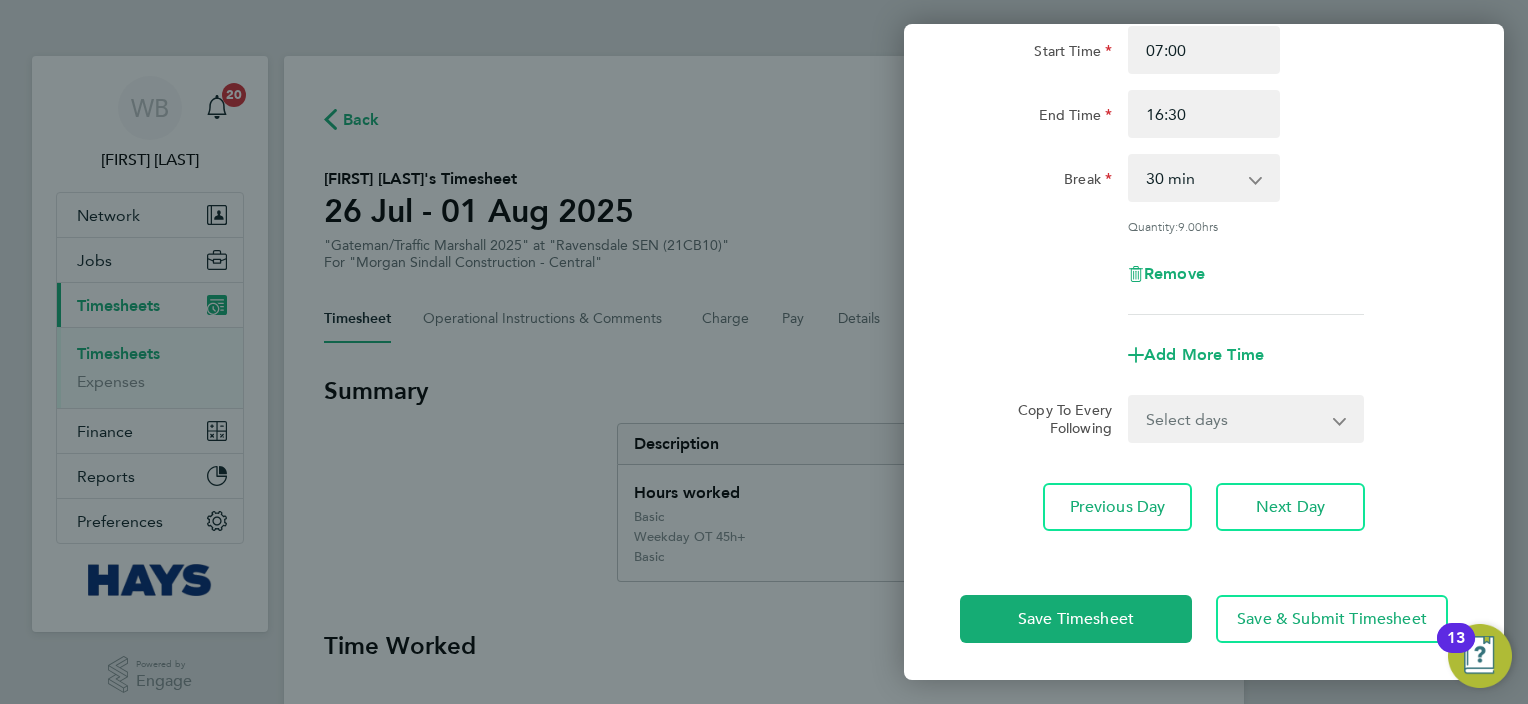 click on "Select days   Day   Tuesday   Wednesday   Thursday   Friday" at bounding box center (1235, 419) 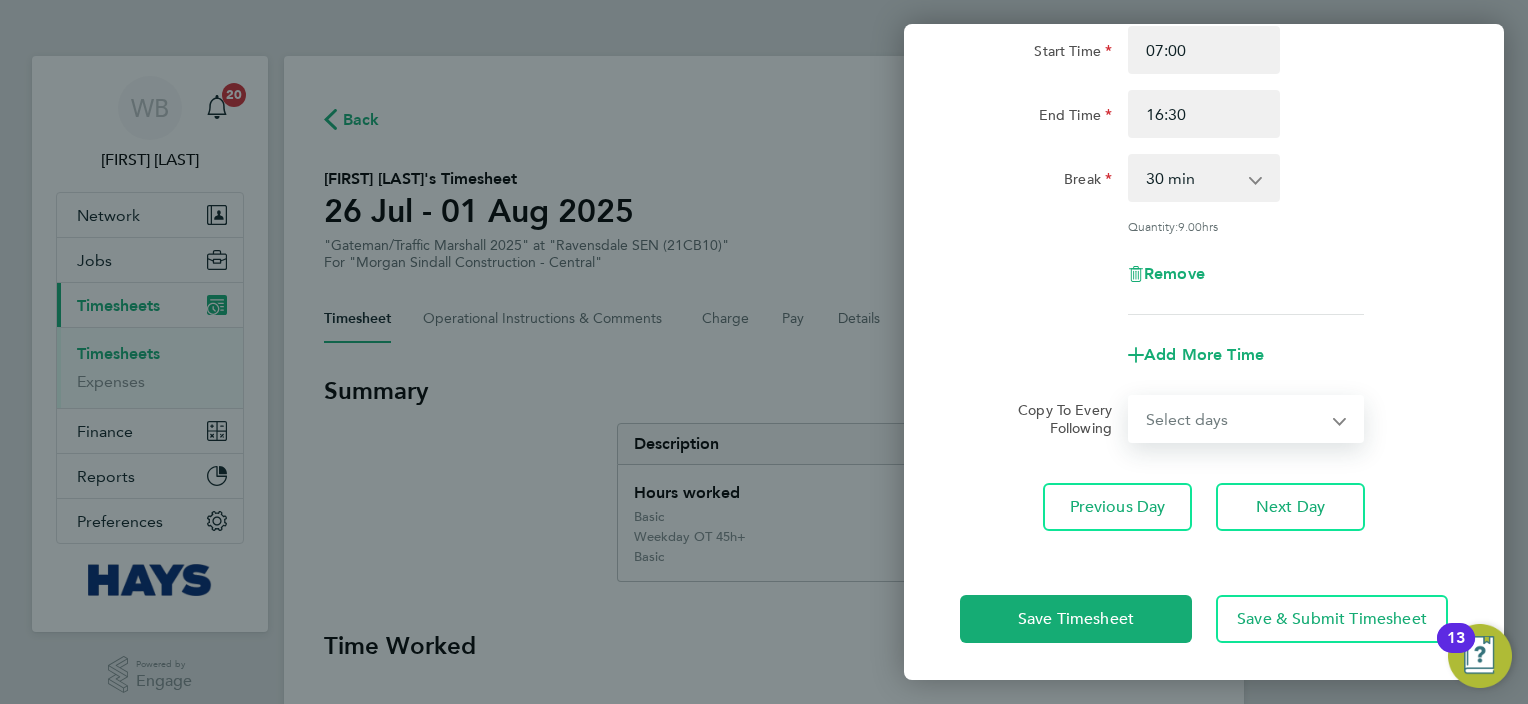 select on "DAY" 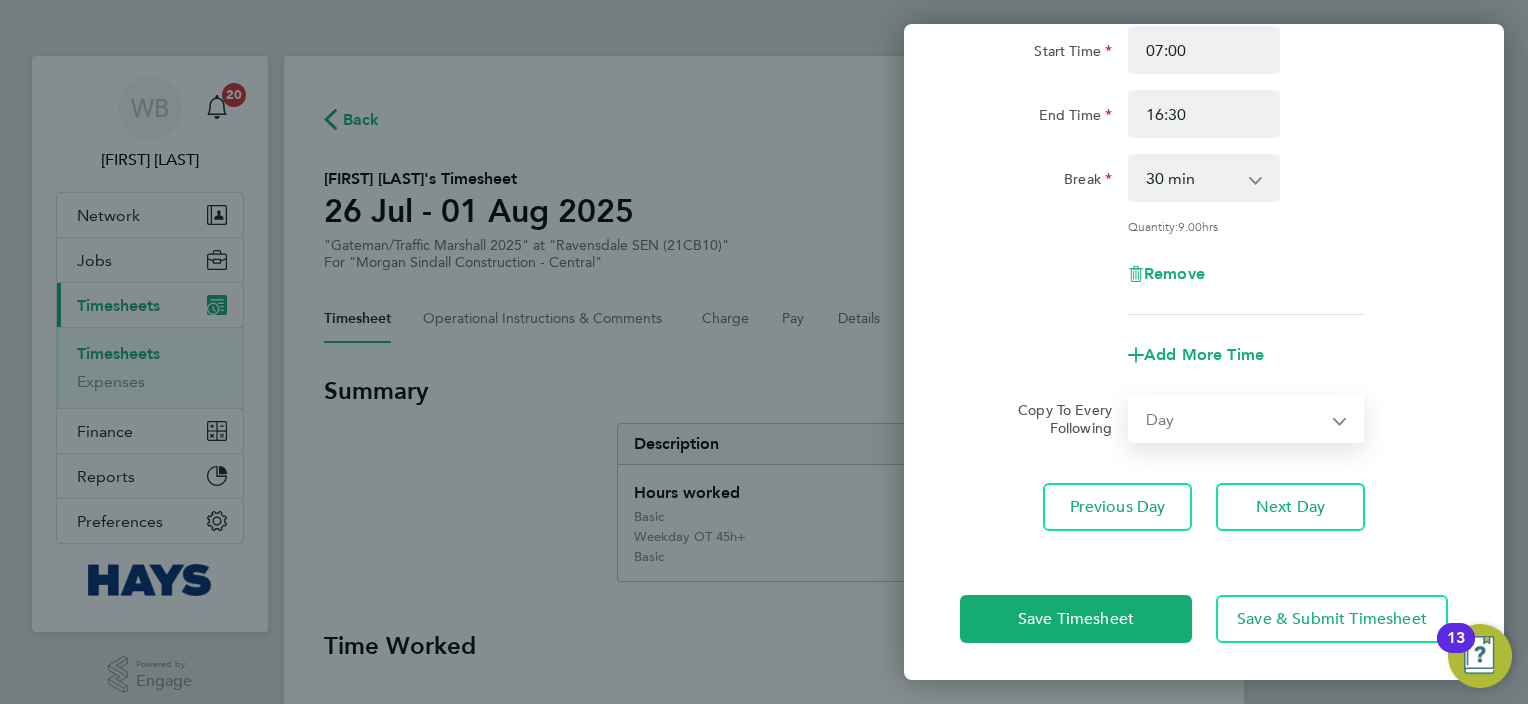 click on "Select days   Day   Tuesday   Wednesday   Thursday   Friday" at bounding box center (1235, 419) 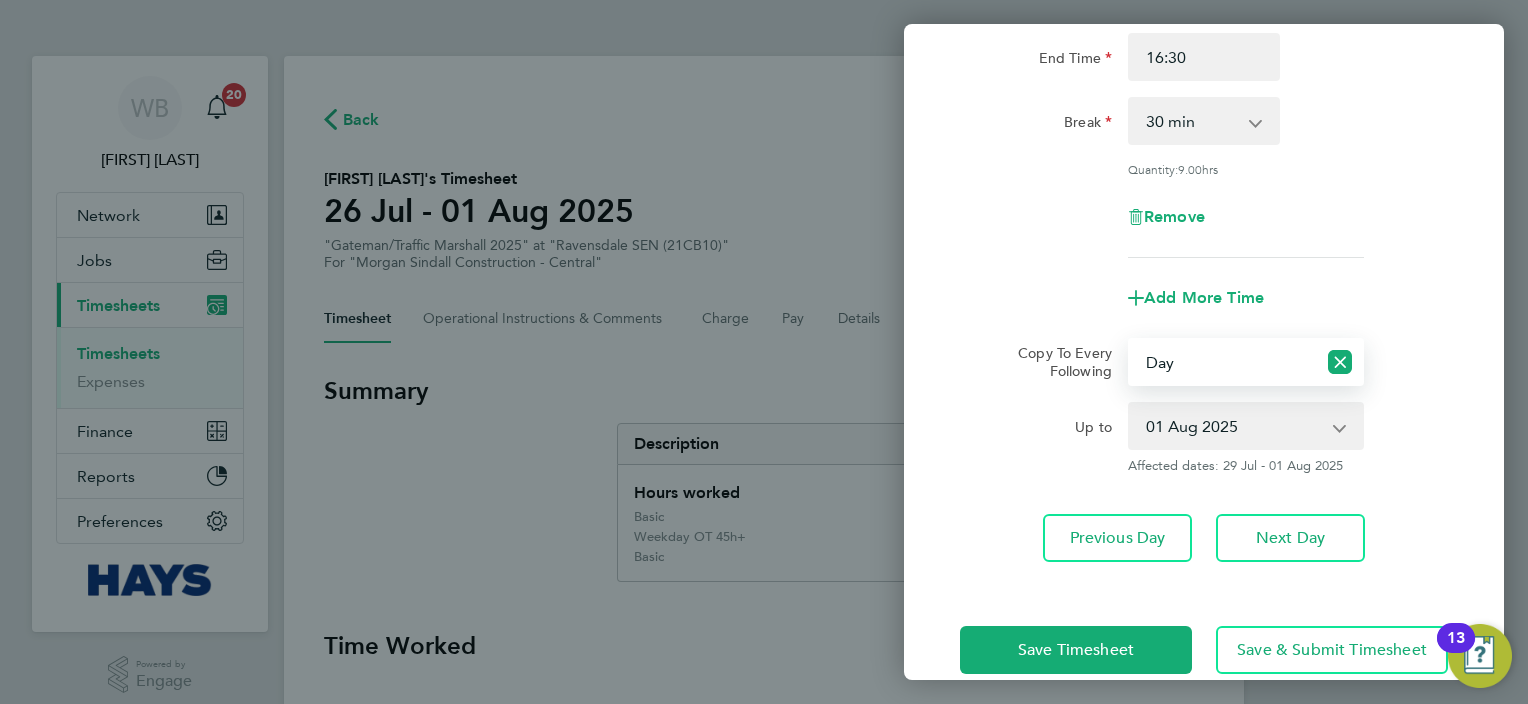 scroll, scrollTop: 286, scrollLeft: 0, axis: vertical 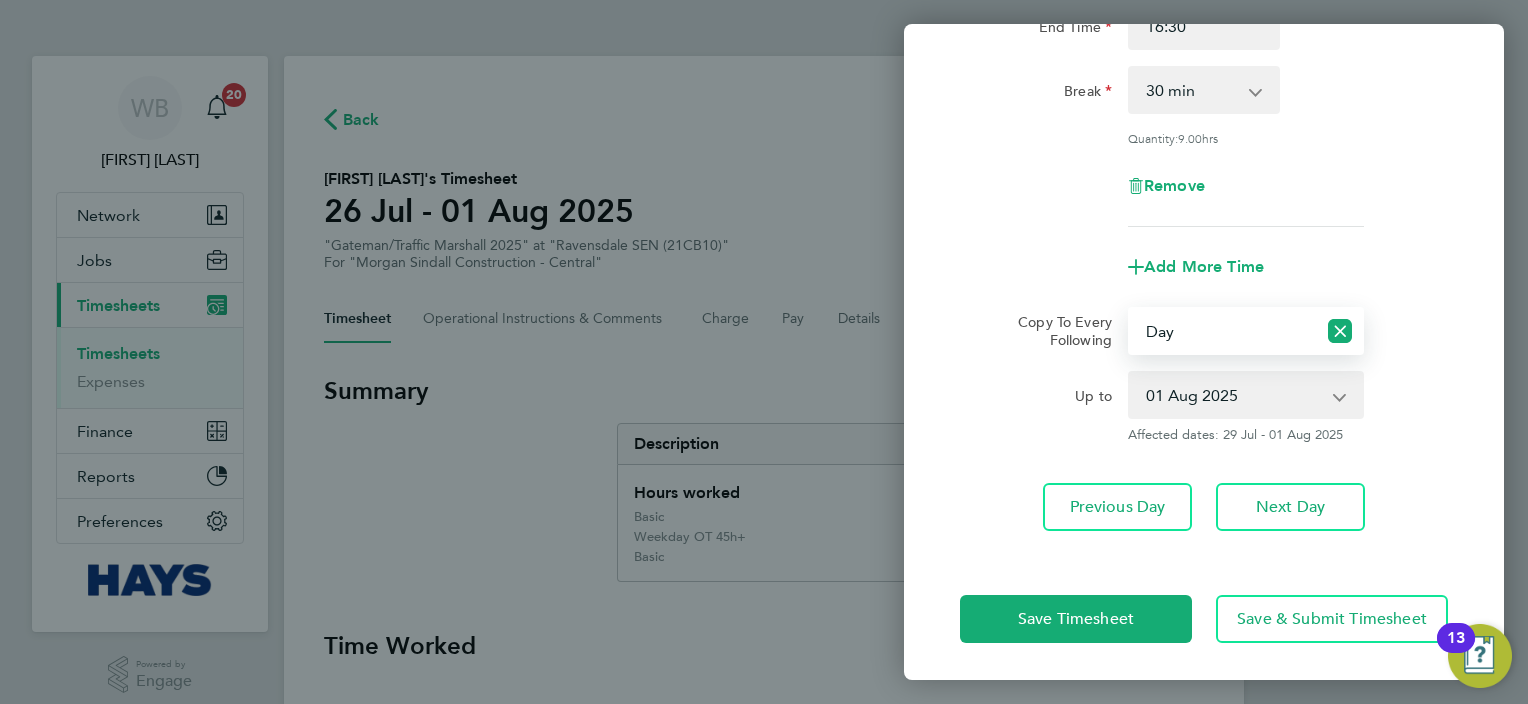 click on "Save Timesheet   Save & Submit Timesheet" 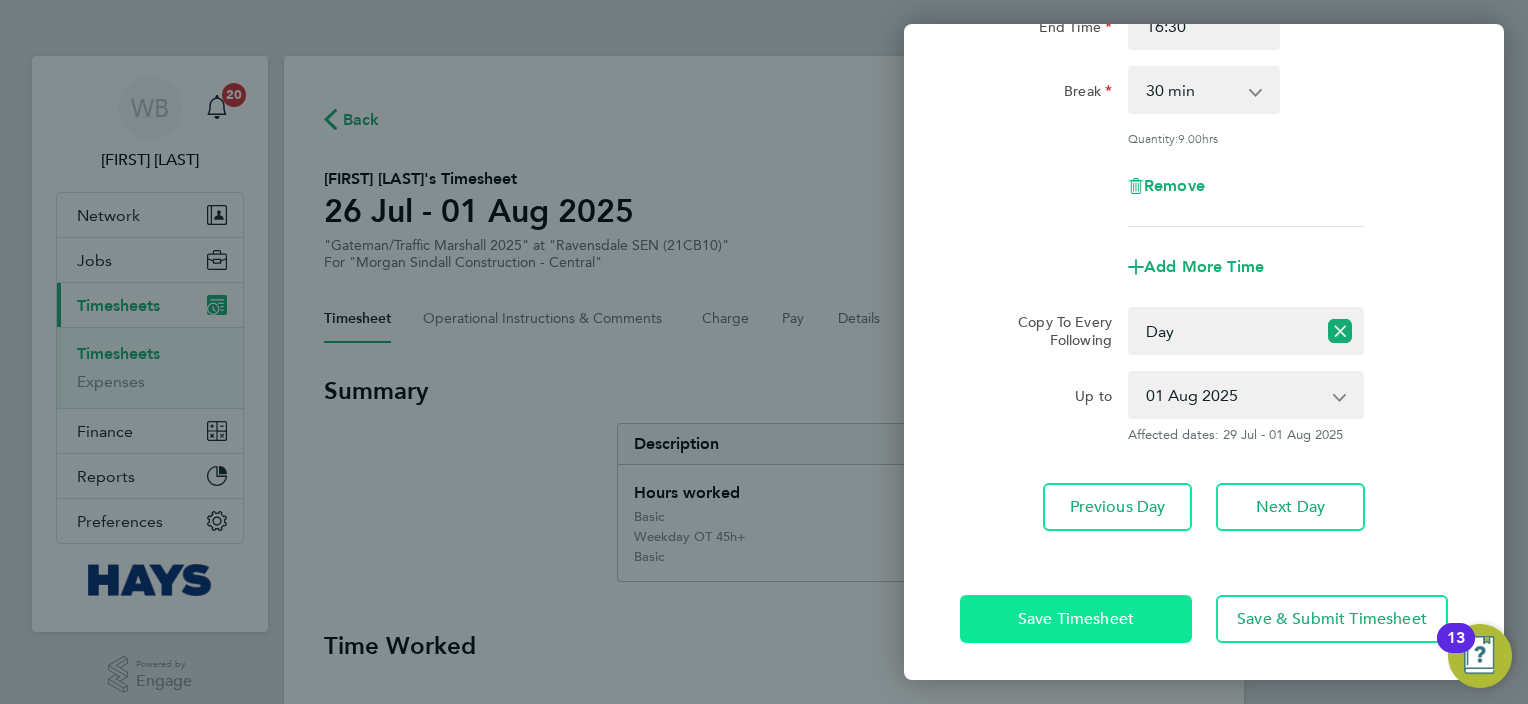 click on "Save Timesheet" 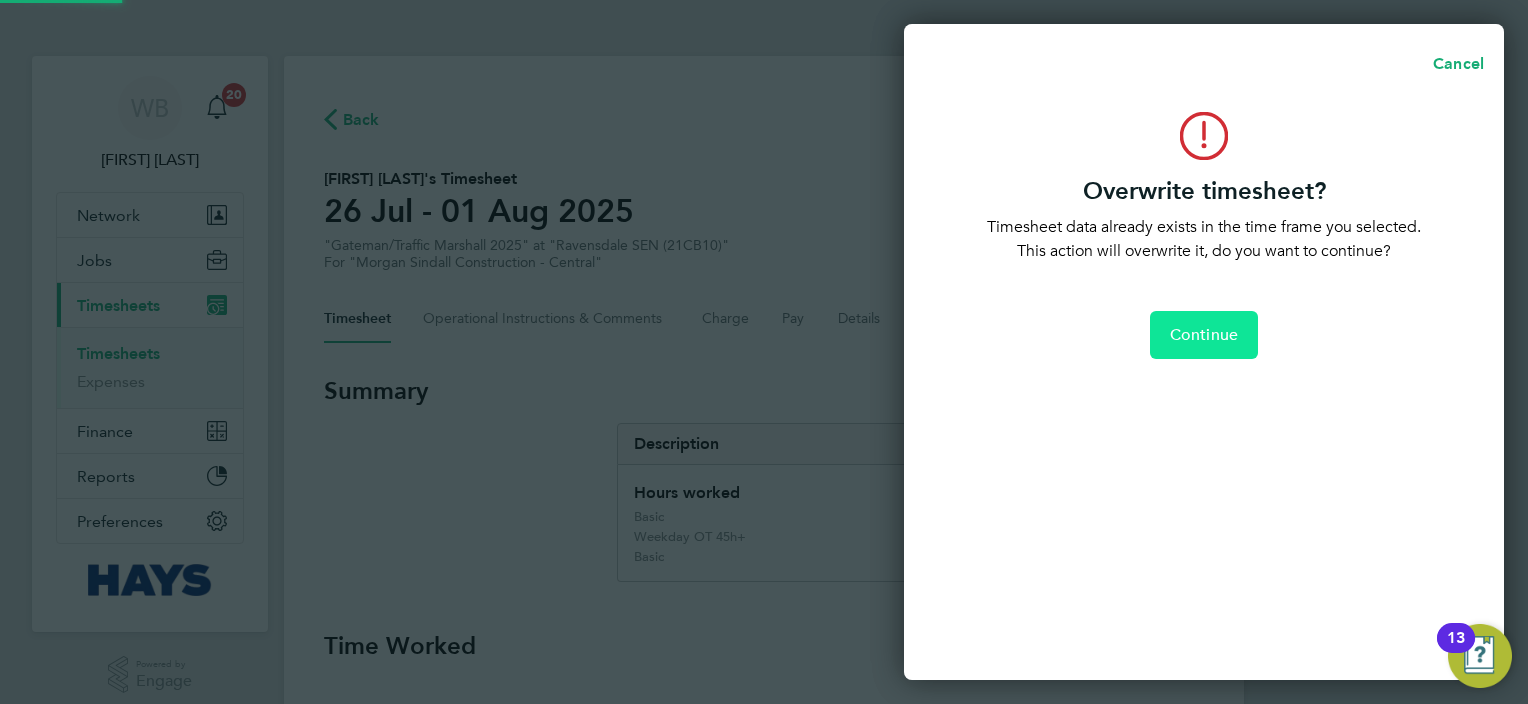 click on "Continue" 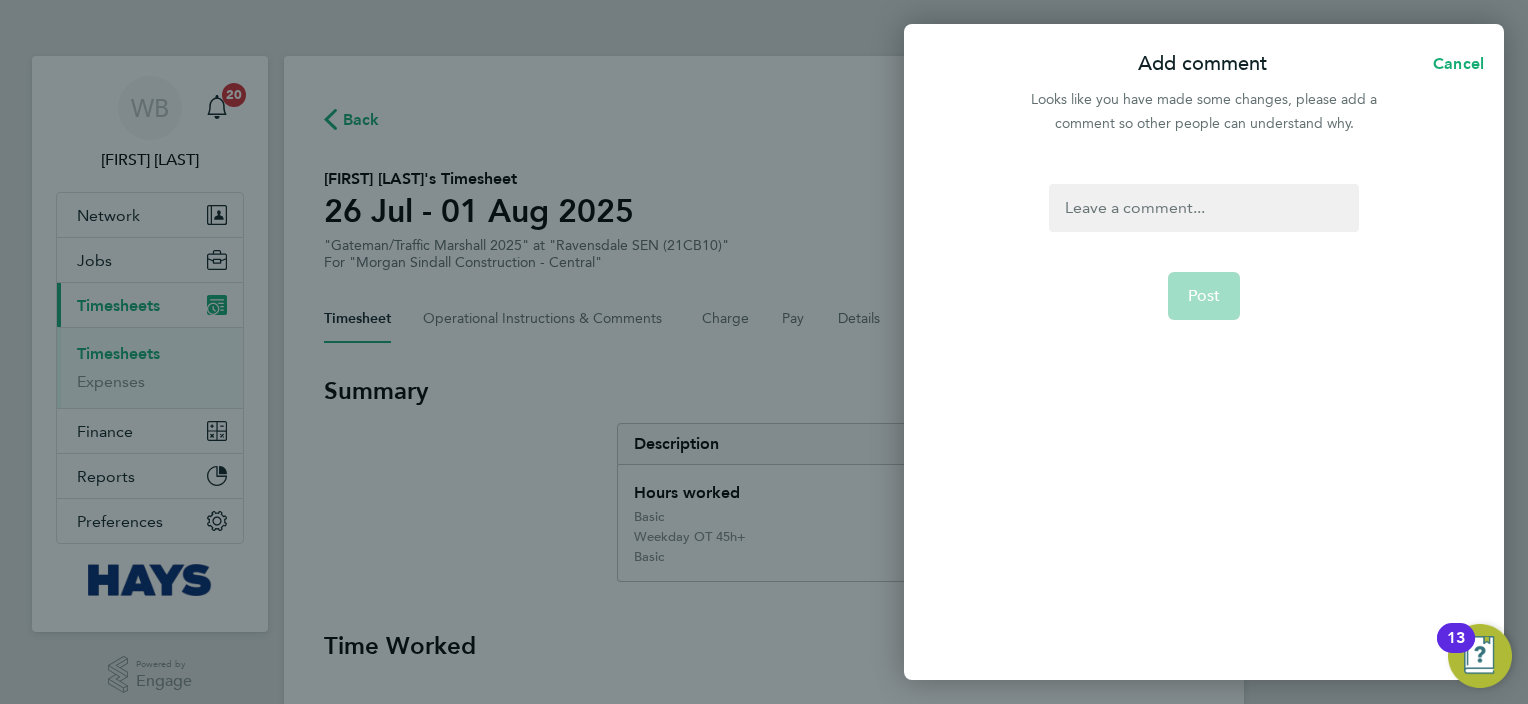 drag, startPoint x: 1196, startPoint y: 164, endPoint x: 1192, endPoint y: 212, distance: 48.166378 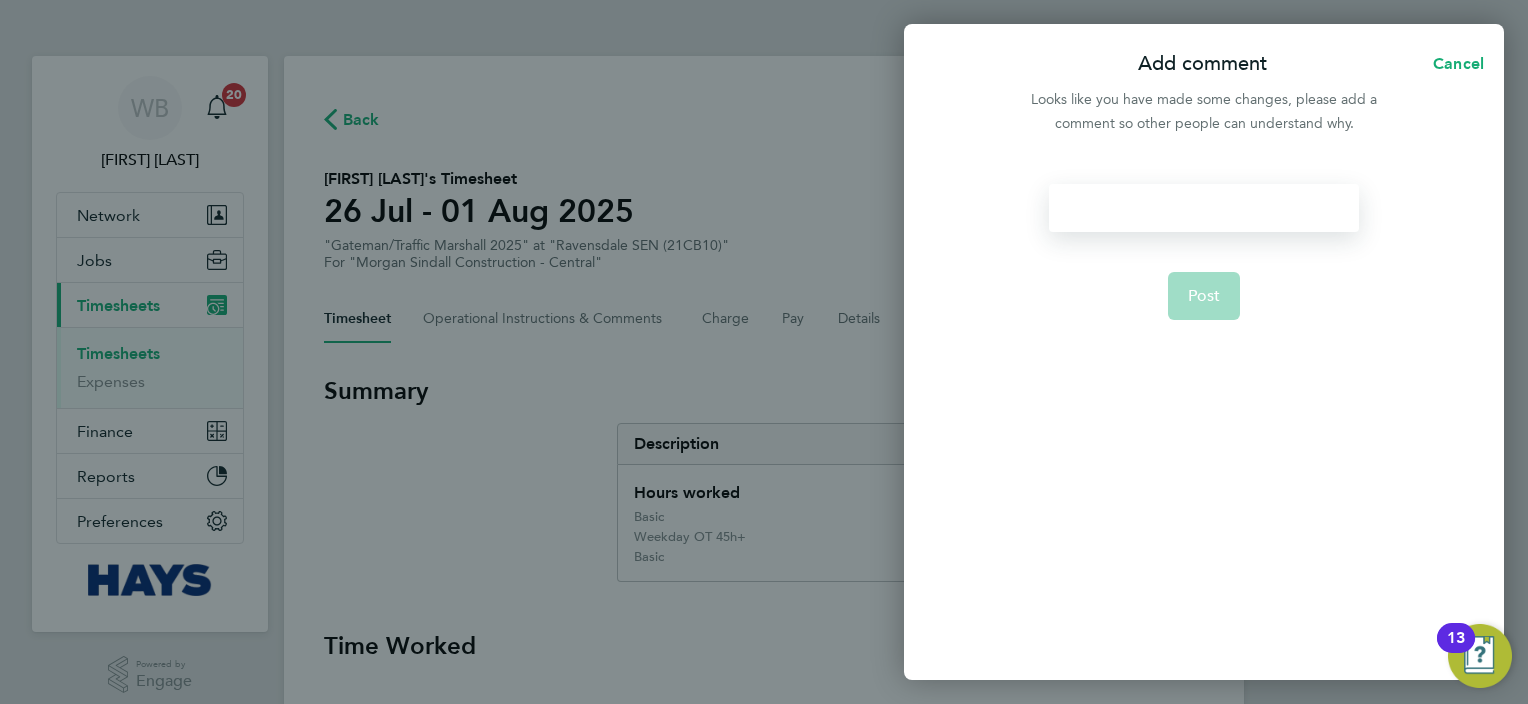 click at bounding box center [1203, 208] 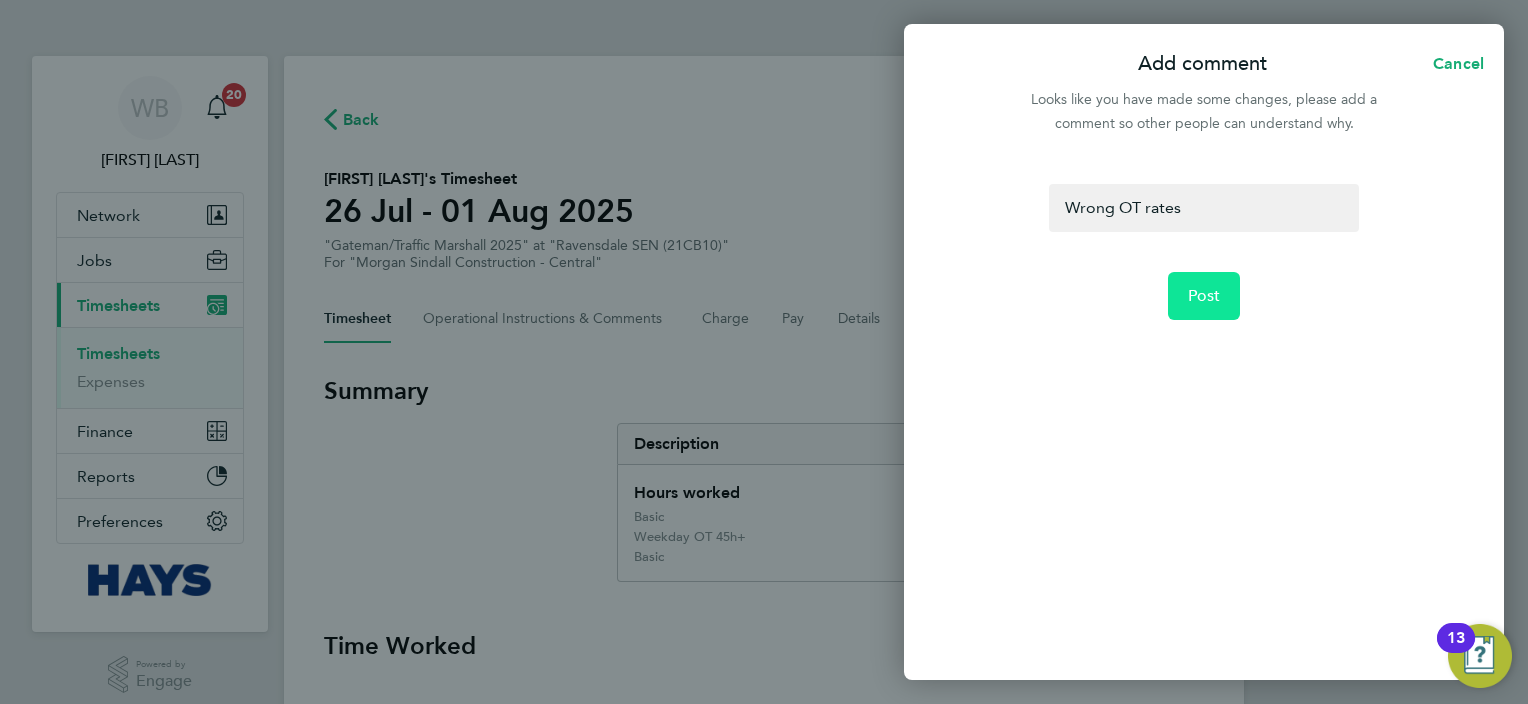 click on "Post" 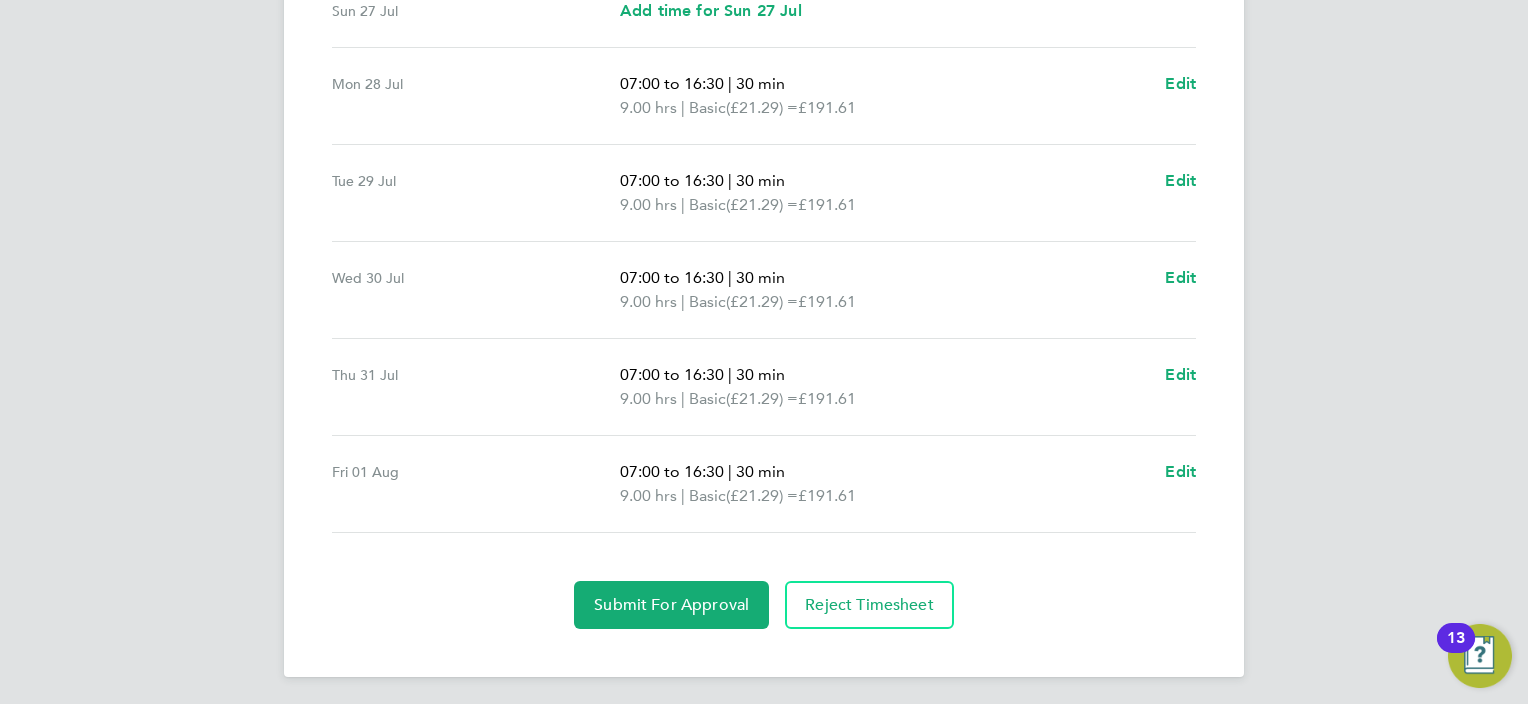 scroll, scrollTop: 738, scrollLeft: 0, axis: vertical 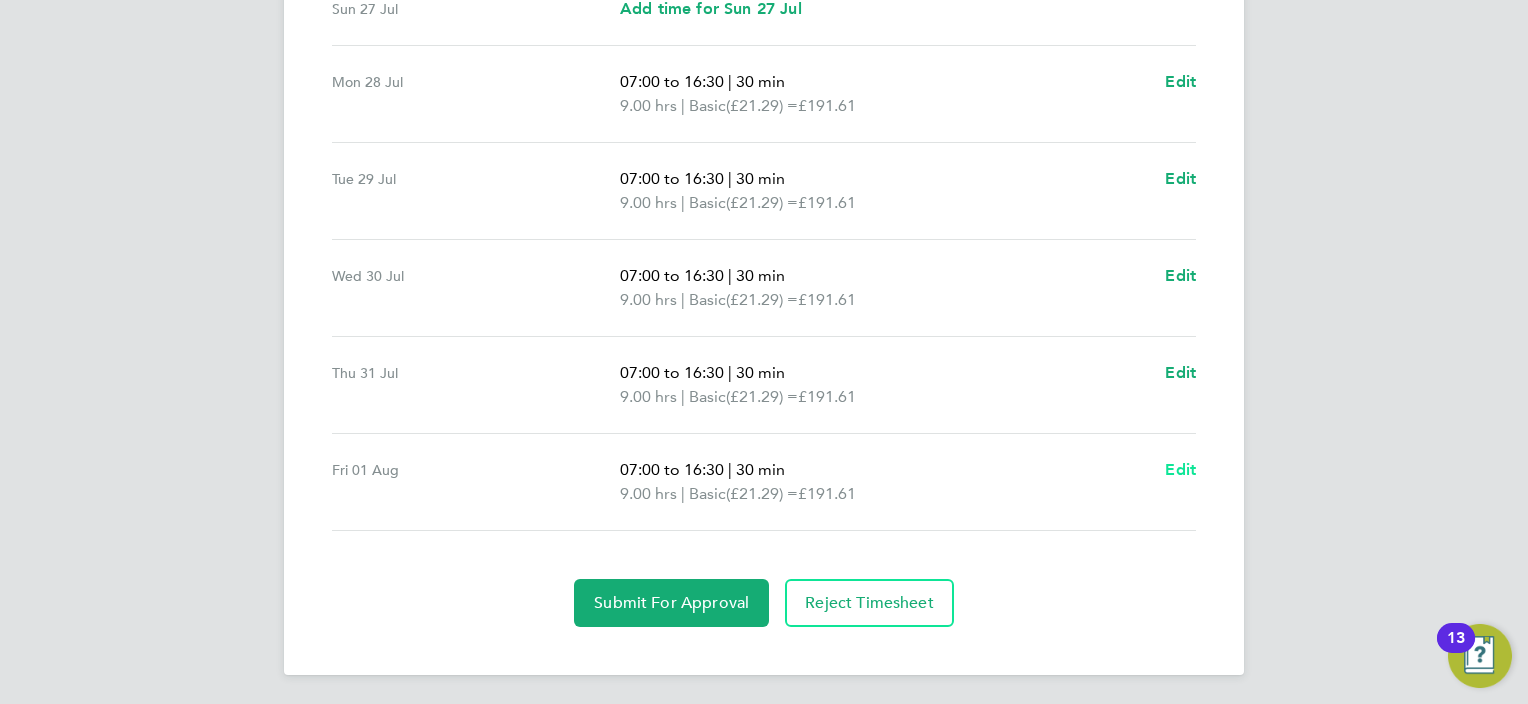 click on "Edit" at bounding box center (1180, 469) 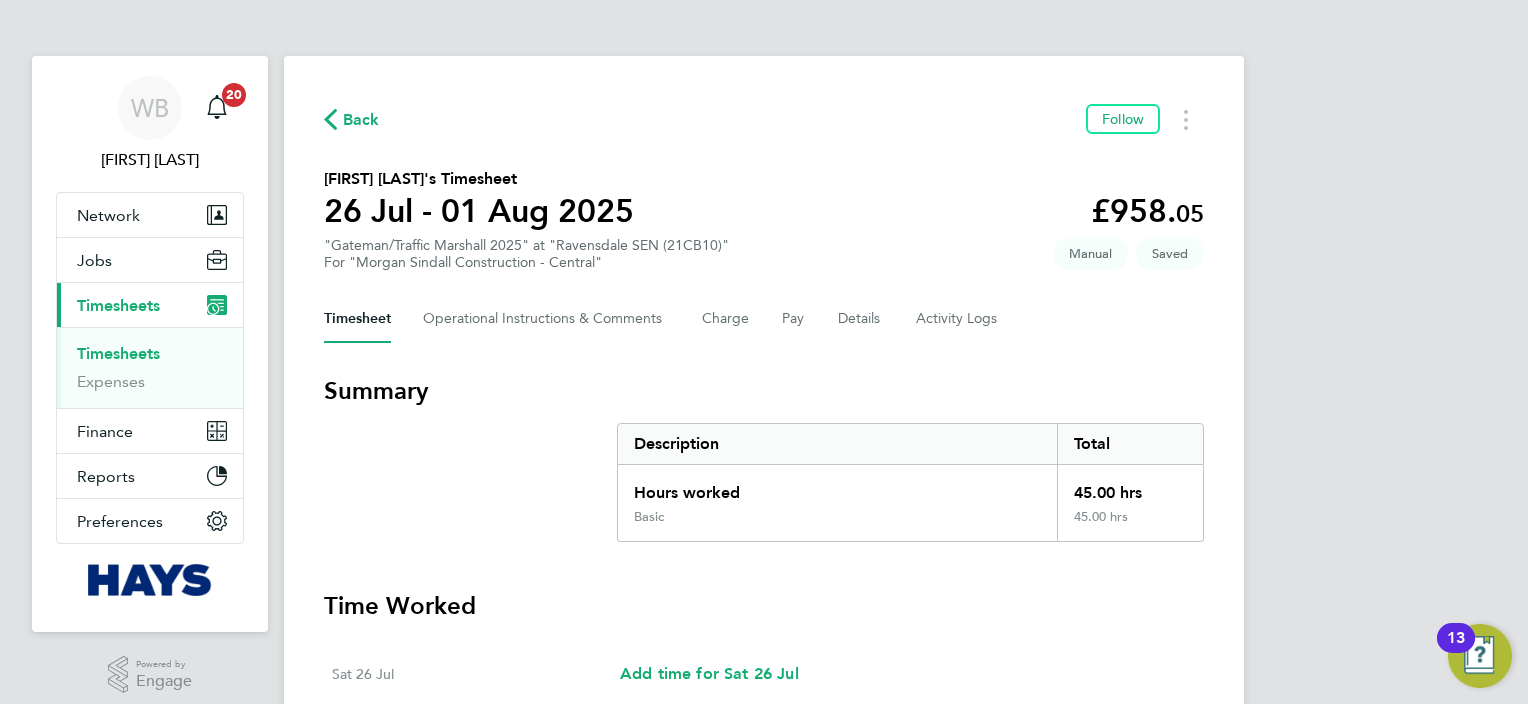 select on "30" 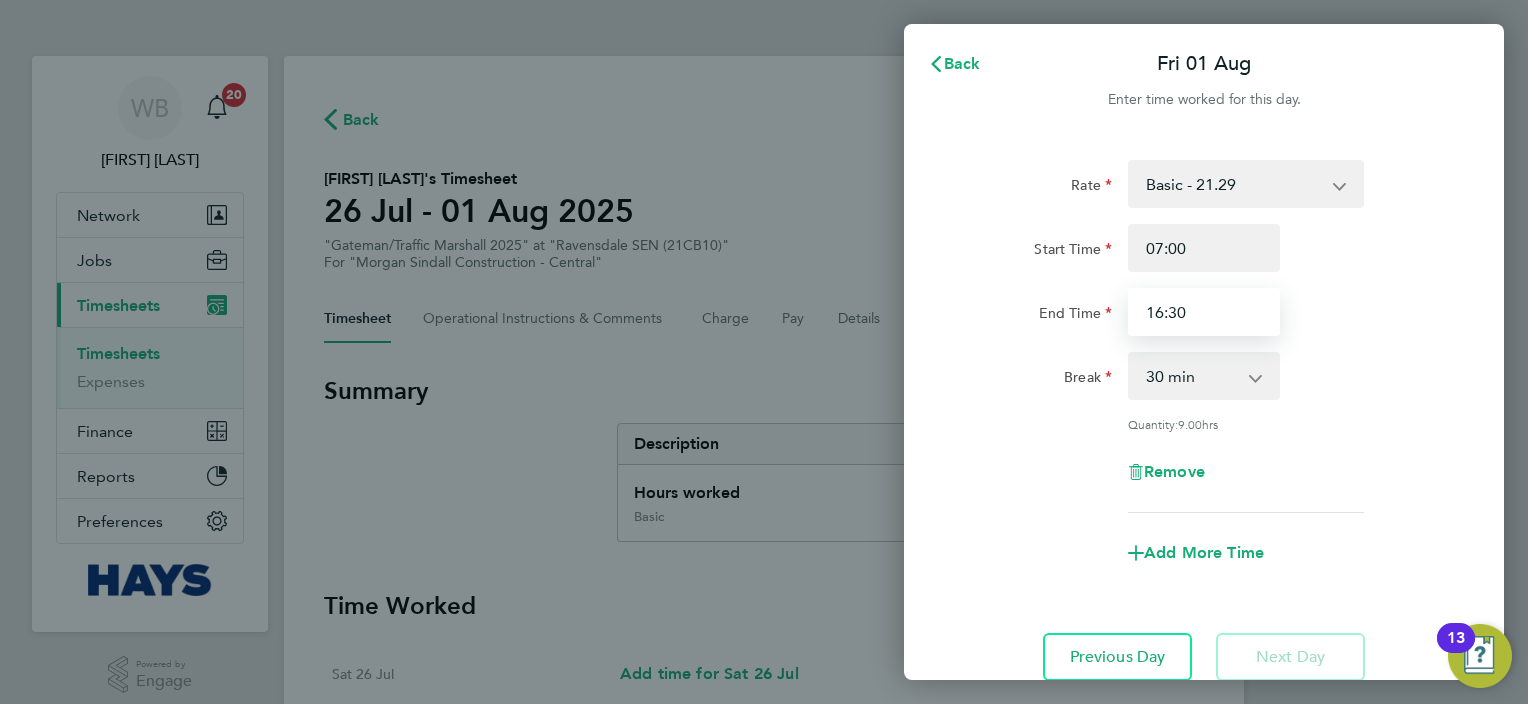 drag, startPoint x: 1208, startPoint y: 305, endPoint x: 1021, endPoint y: 307, distance: 187.0107 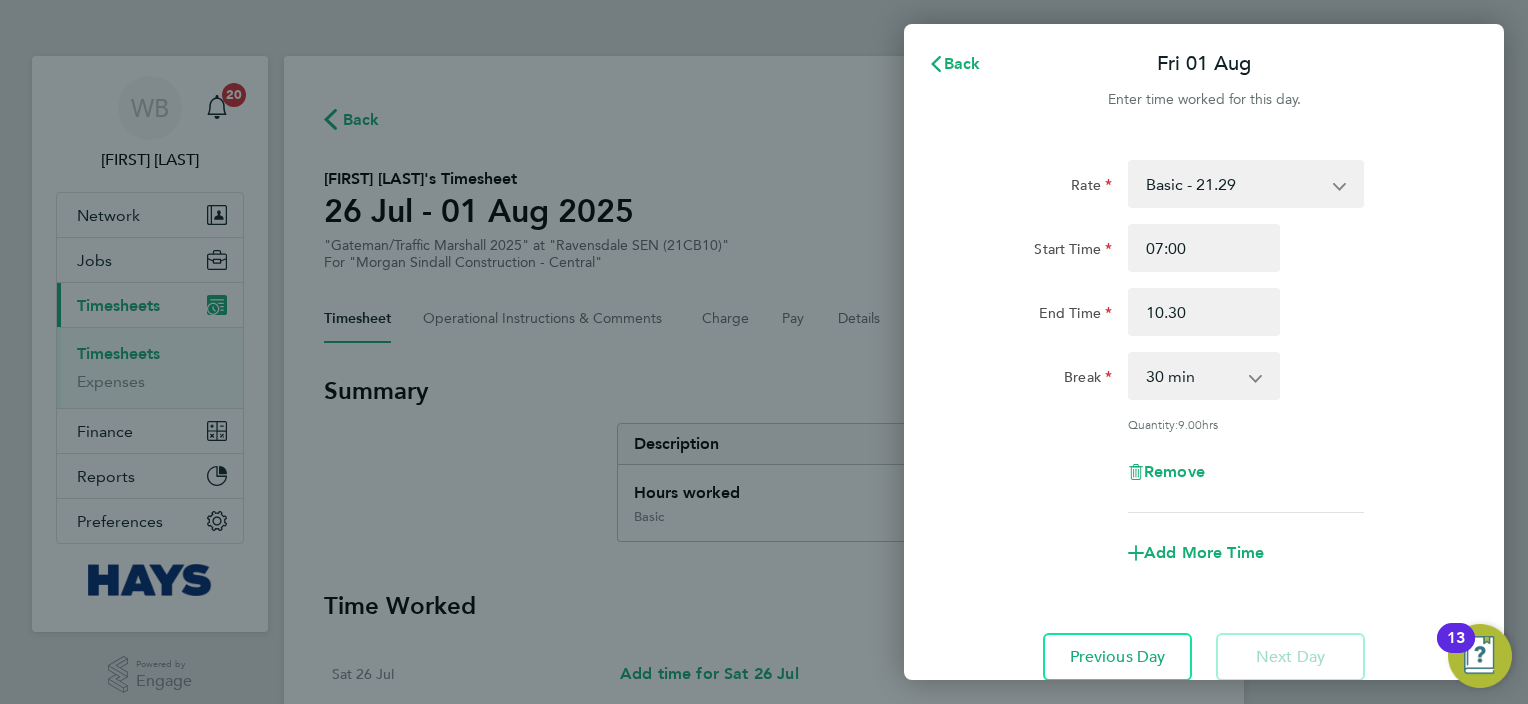 type on "10:30" 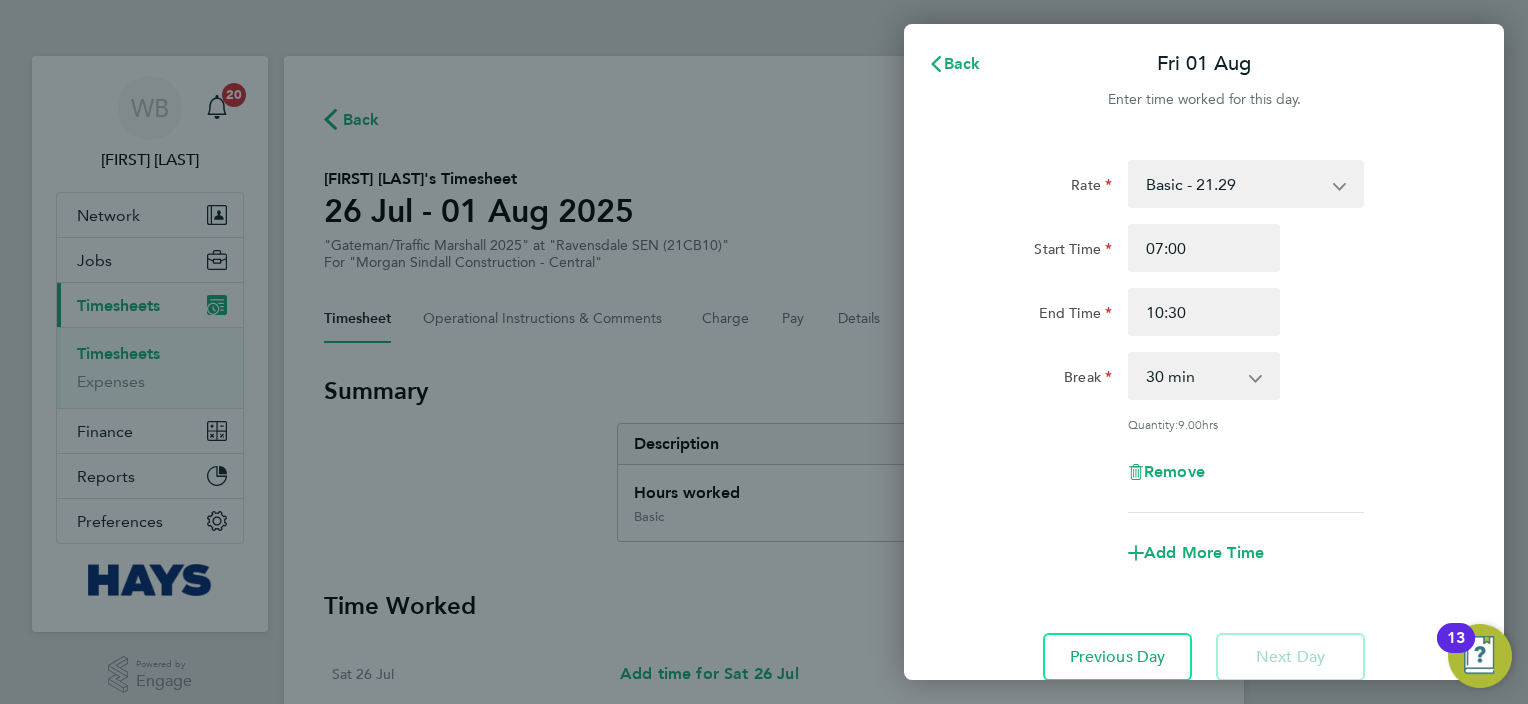 click on "Remove" 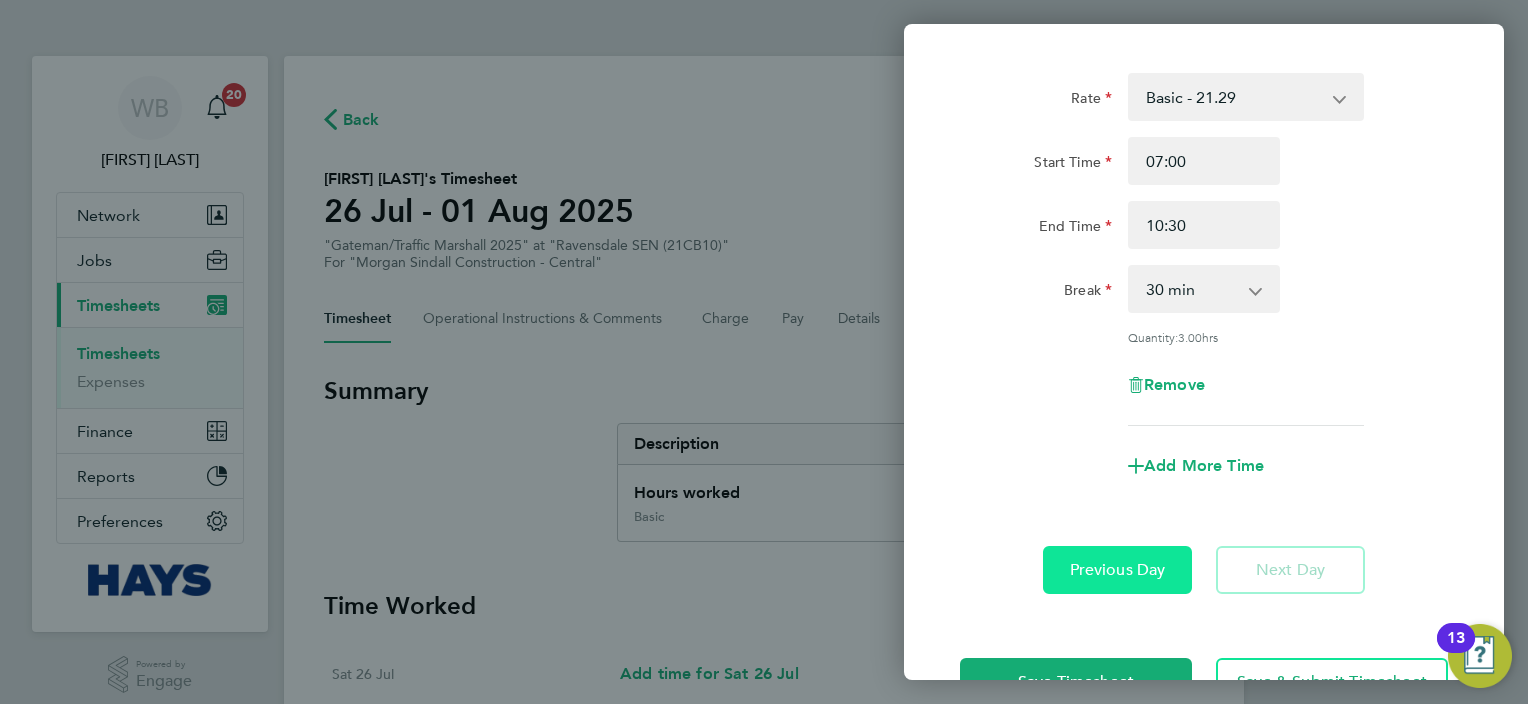 scroll, scrollTop: 150, scrollLeft: 0, axis: vertical 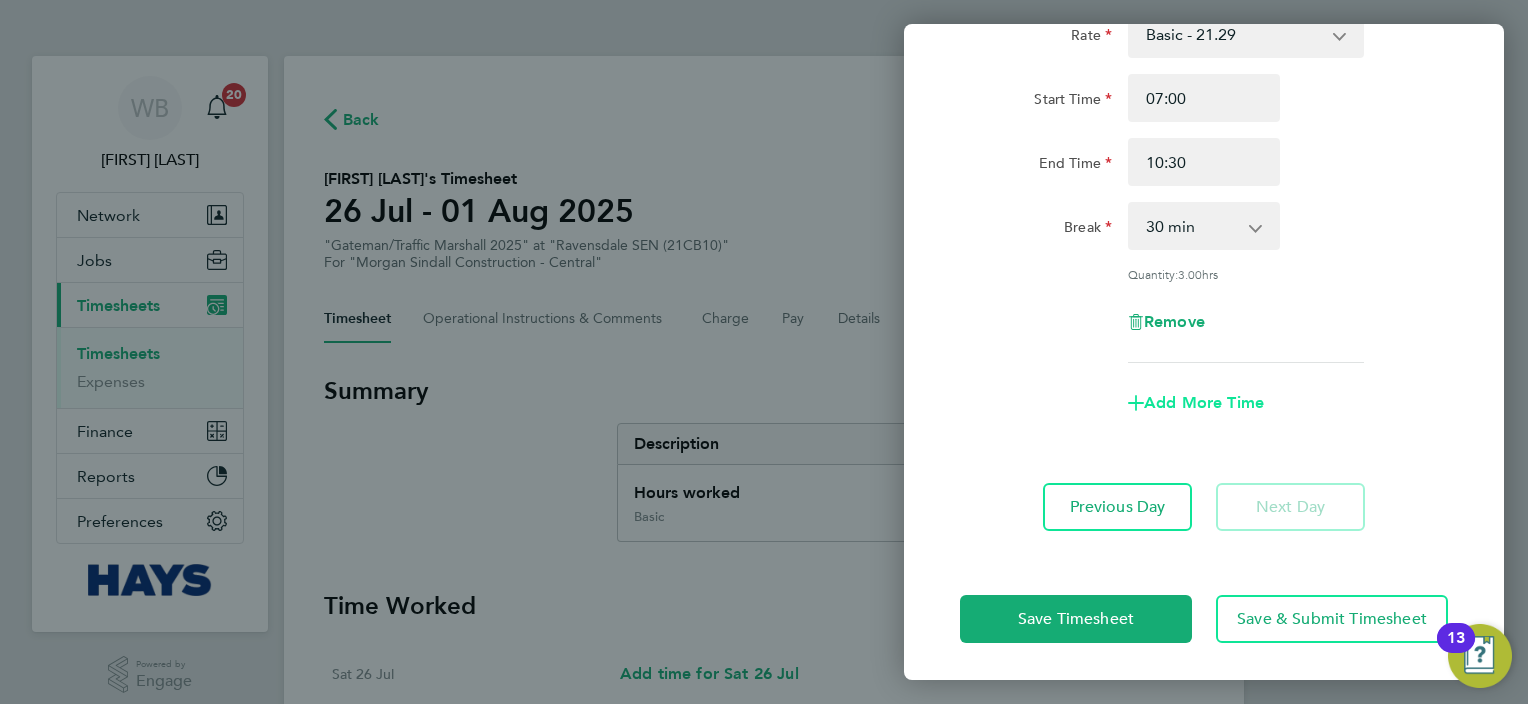 click on "Add More Time" 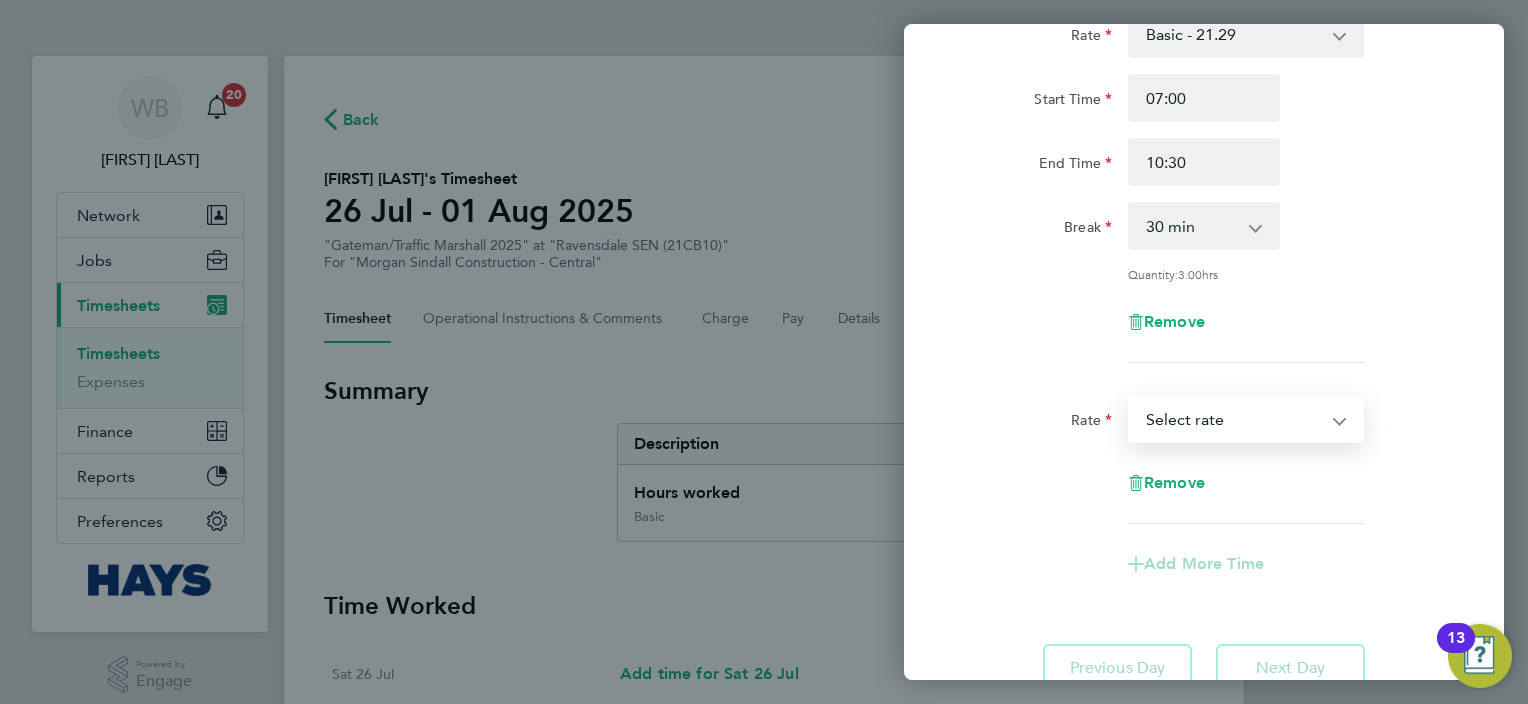 drag, startPoint x: 1223, startPoint y: 429, endPoint x: 1225, endPoint y: 440, distance: 11.18034 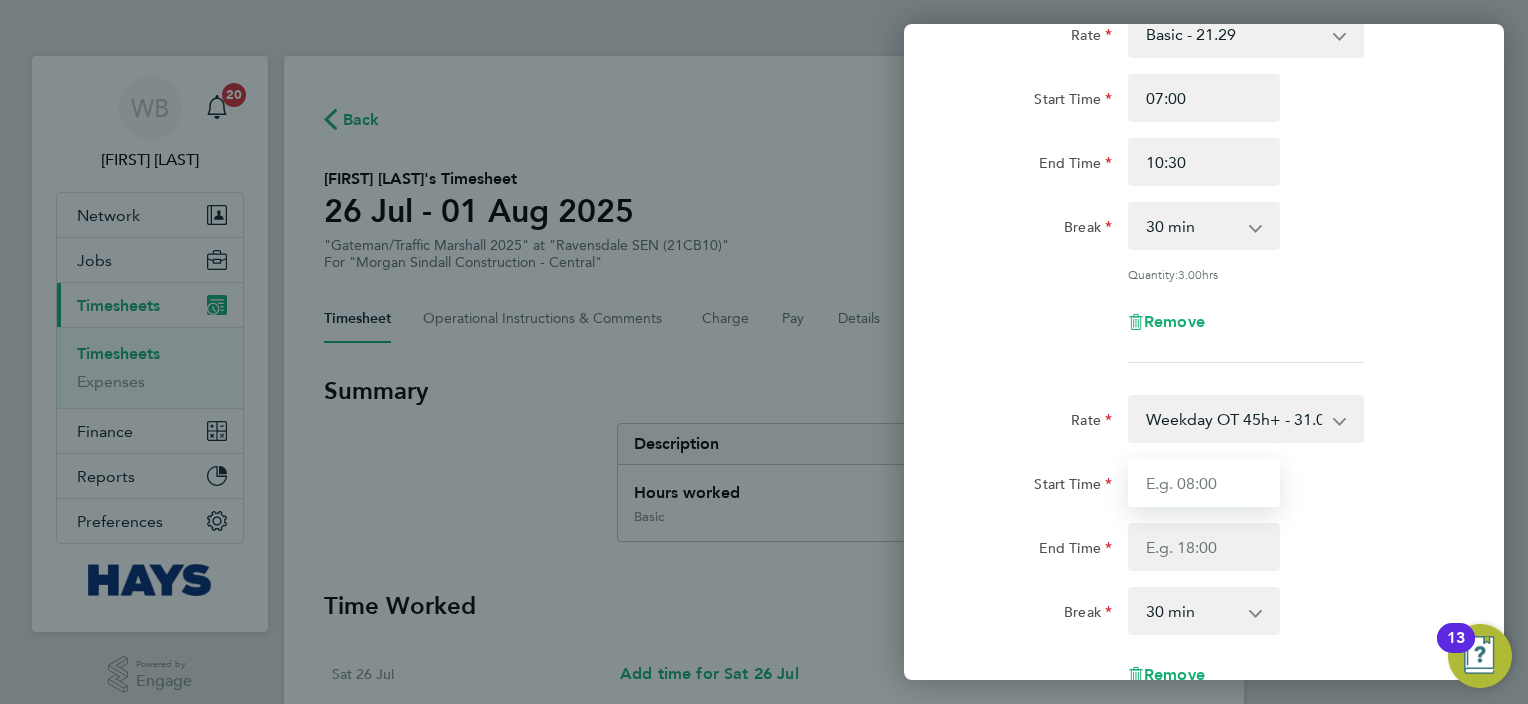 click on "Start Time" at bounding box center (1204, 483) 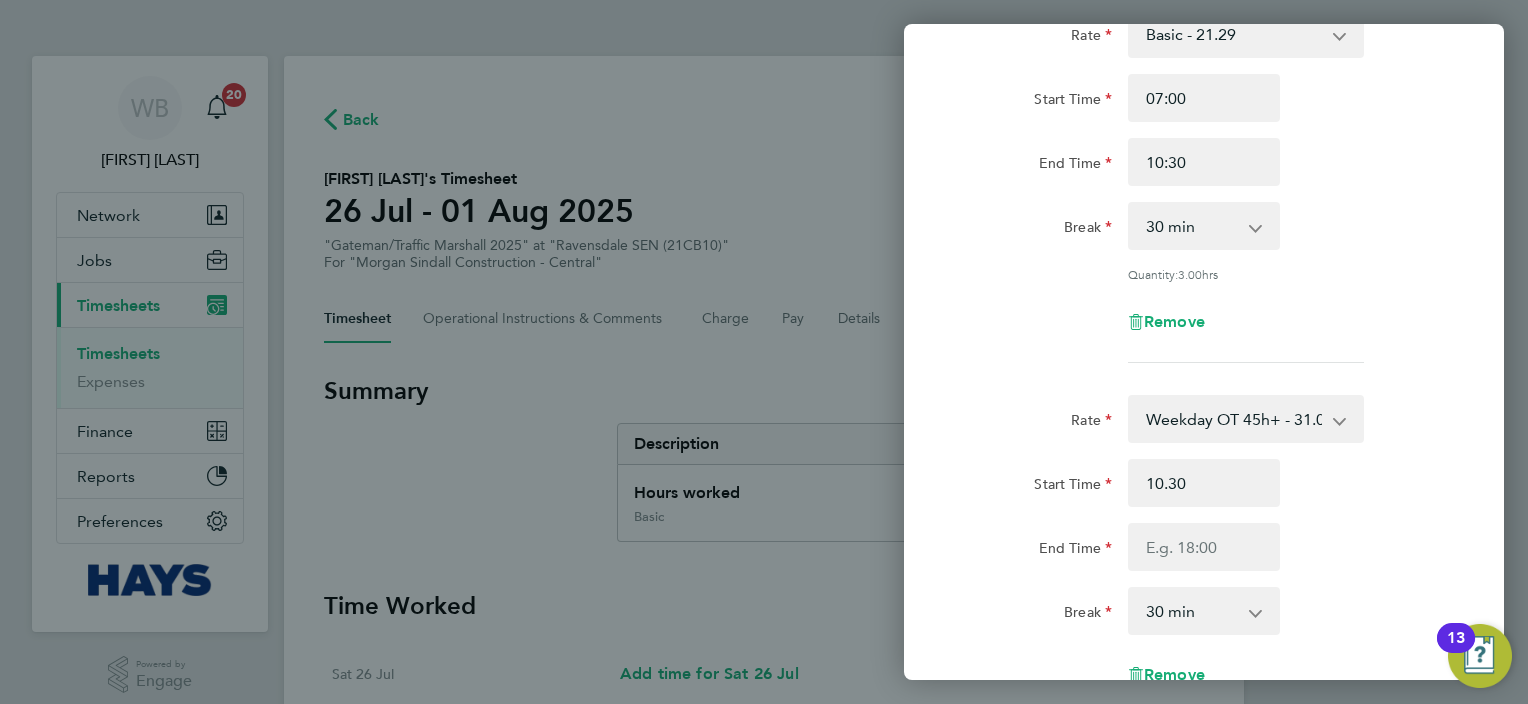 type on "10:30" 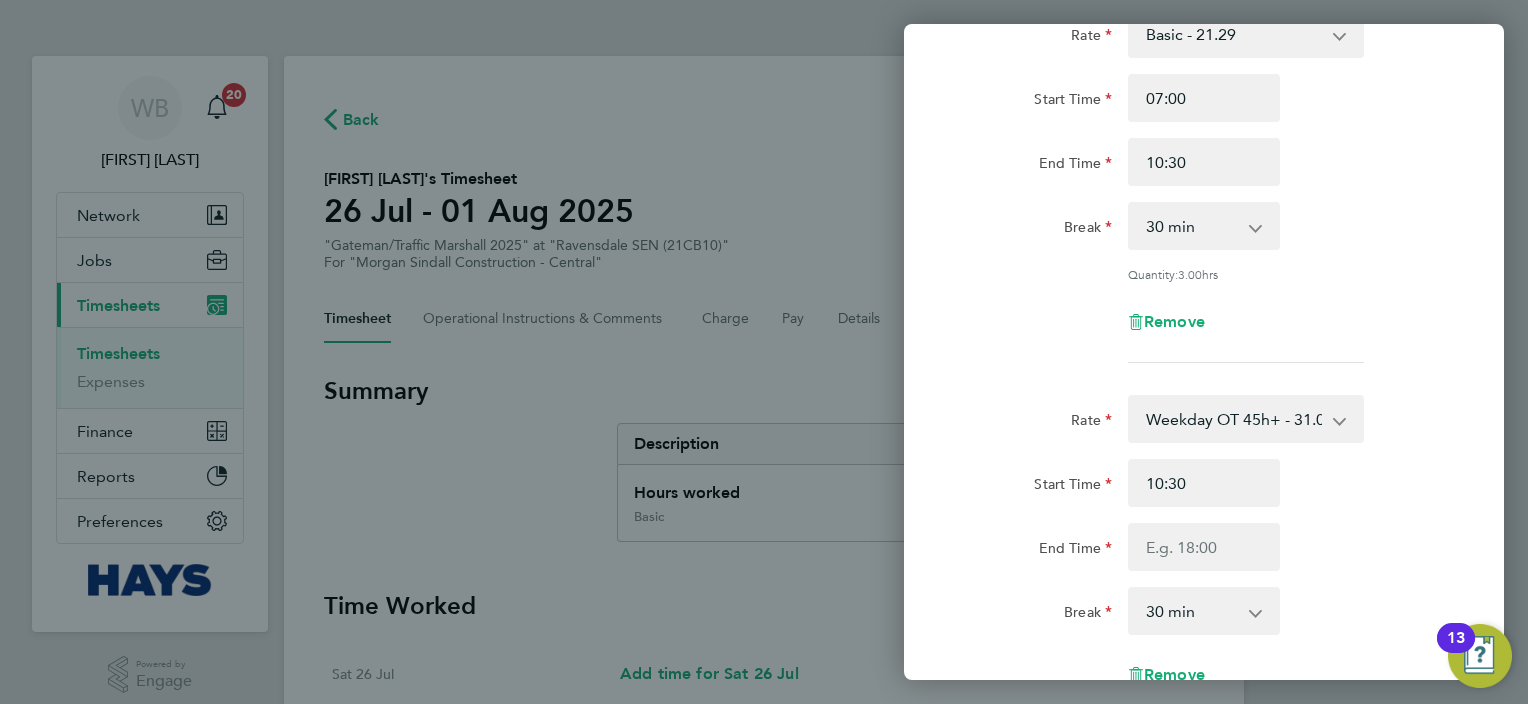click on "0 min   15 min   30 min   45 min   60 min   75 min   90 min" at bounding box center [1192, 611] 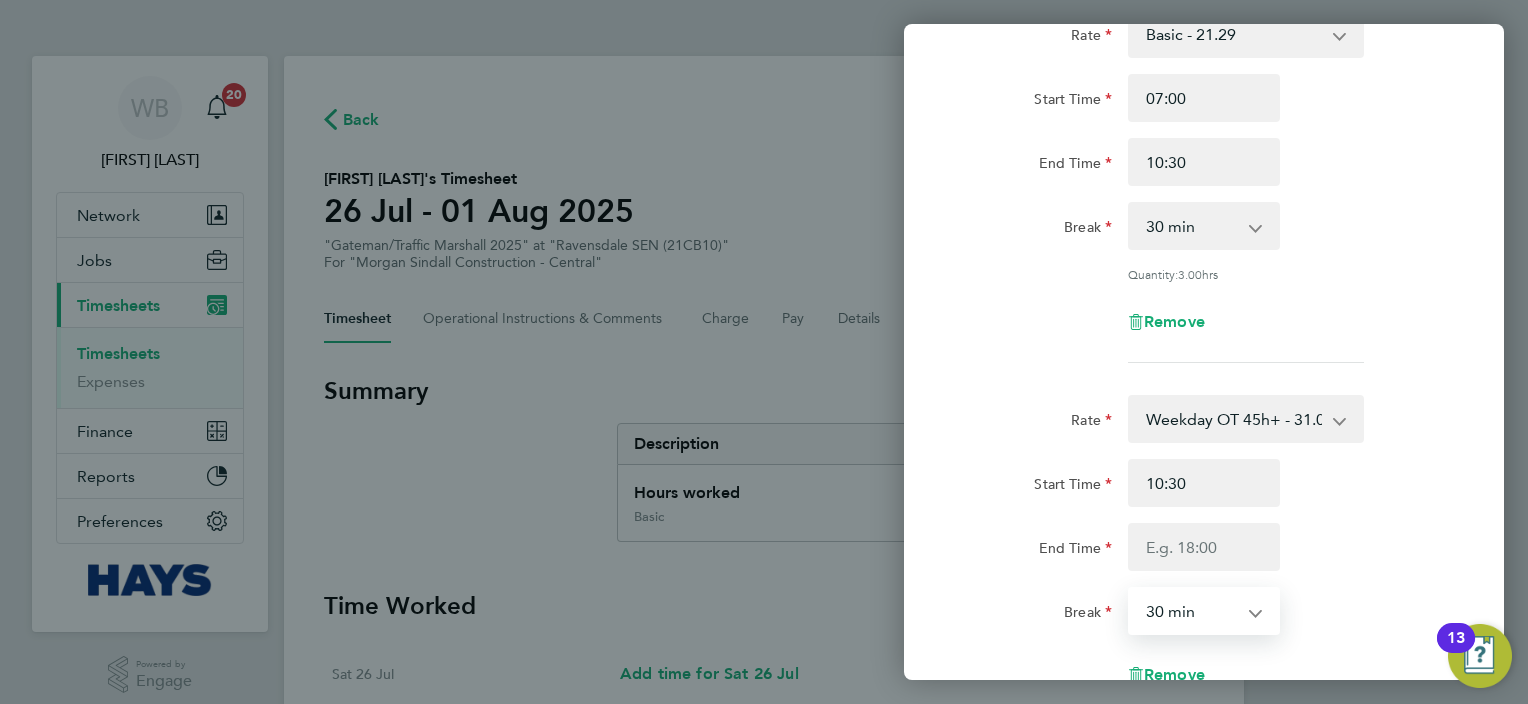 select on "0" 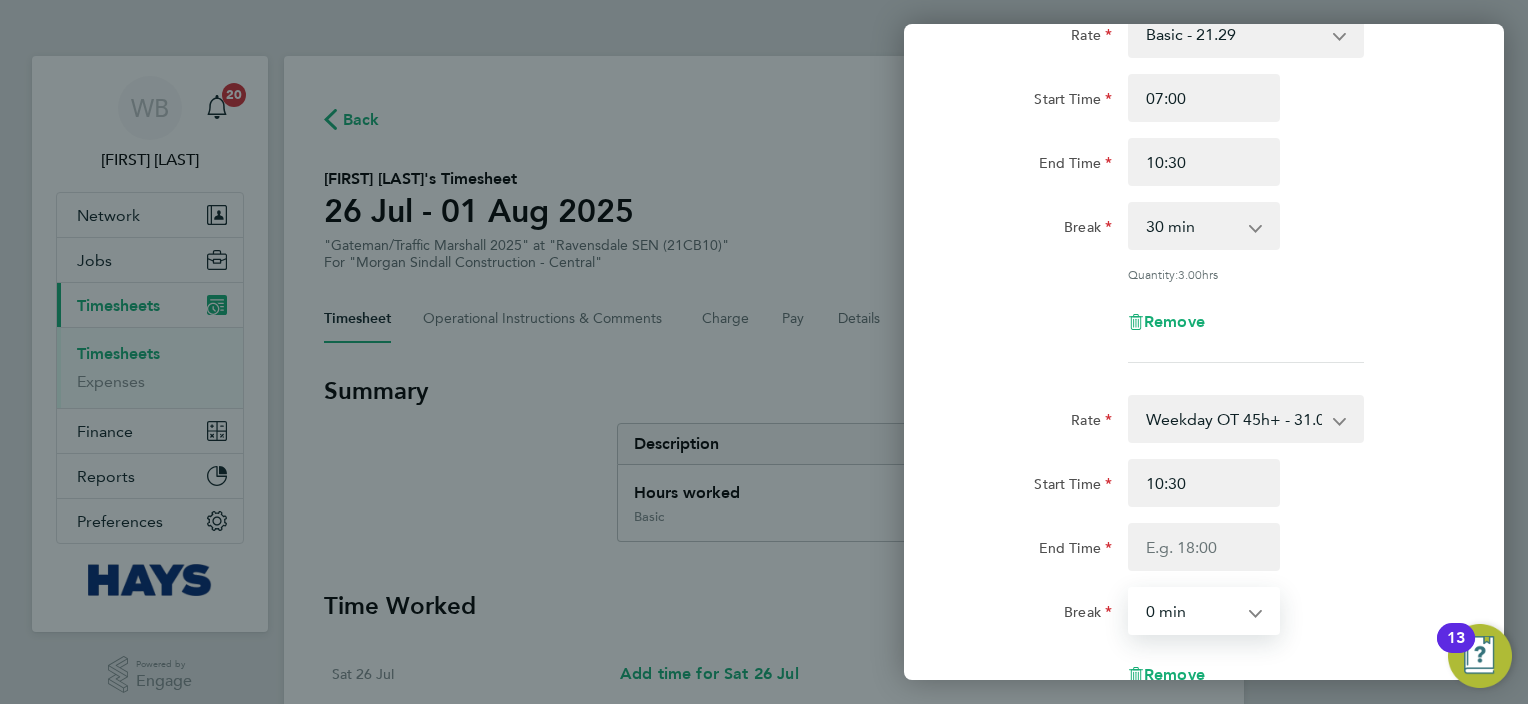 click on "0 min   15 min   30 min   45 min   60 min   75 min   90 min" at bounding box center (1192, 611) 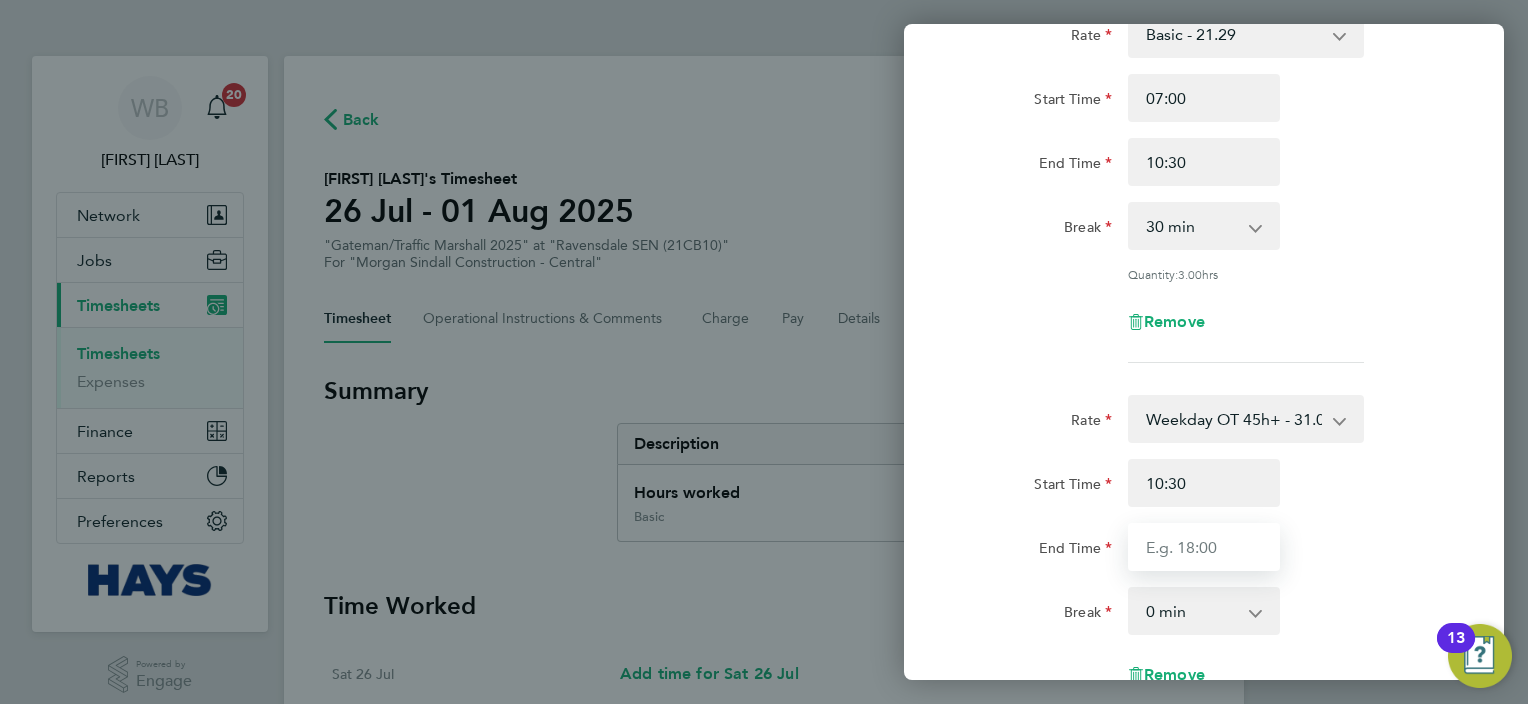 click on "End Time" at bounding box center (1204, 547) 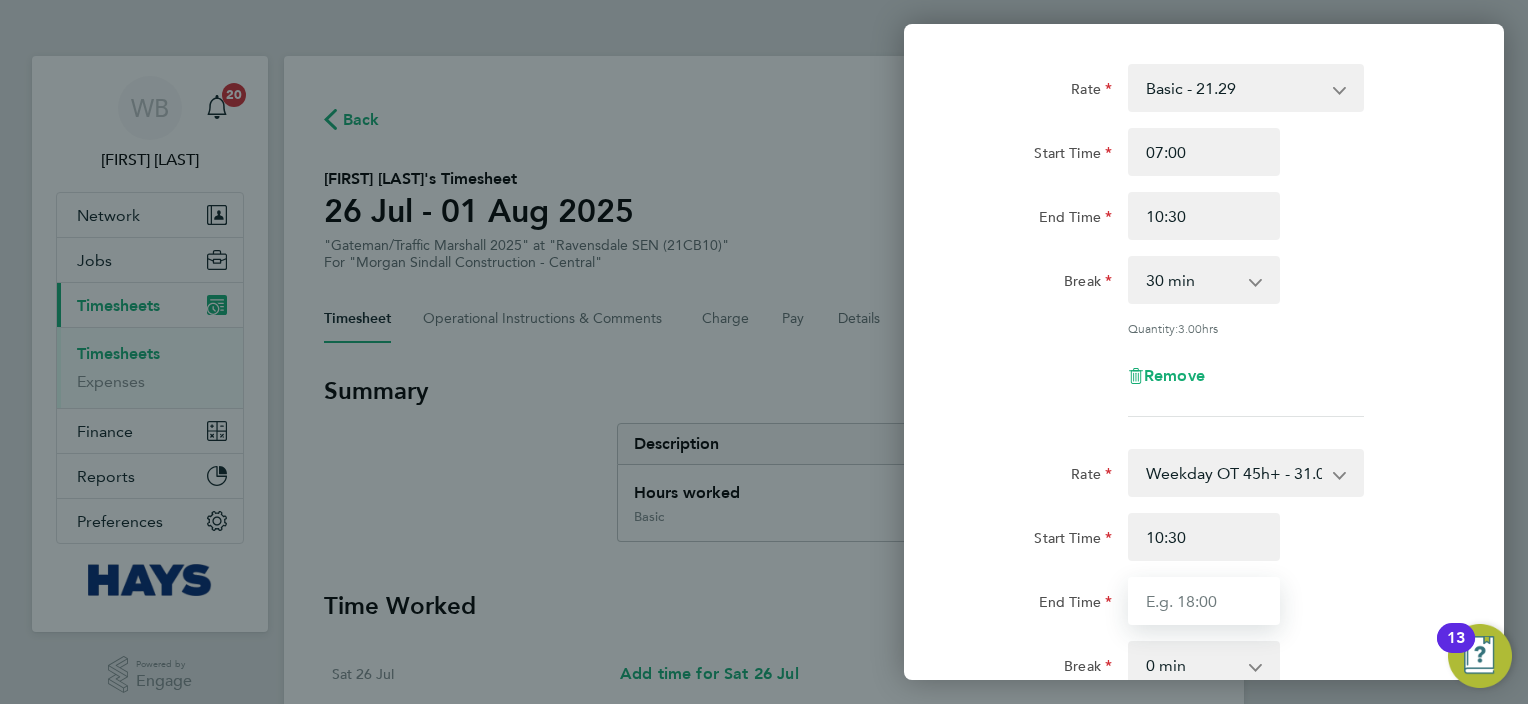 scroll, scrollTop: 0, scrollLeft: 0, axis: both 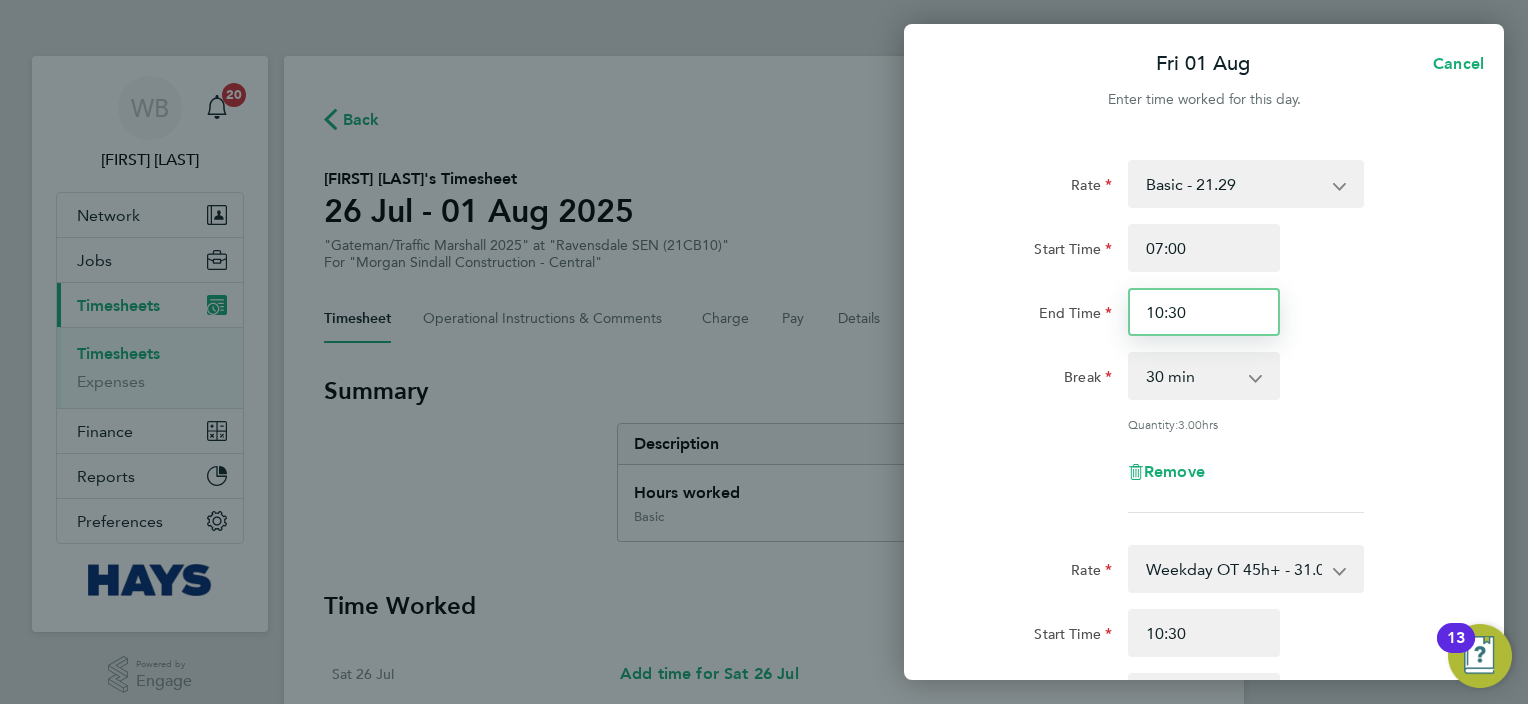 drag, startPoint x: 1208, startPoint y: 312, endPoint x: 1076, endPoint y: 320, distance: 132.2422 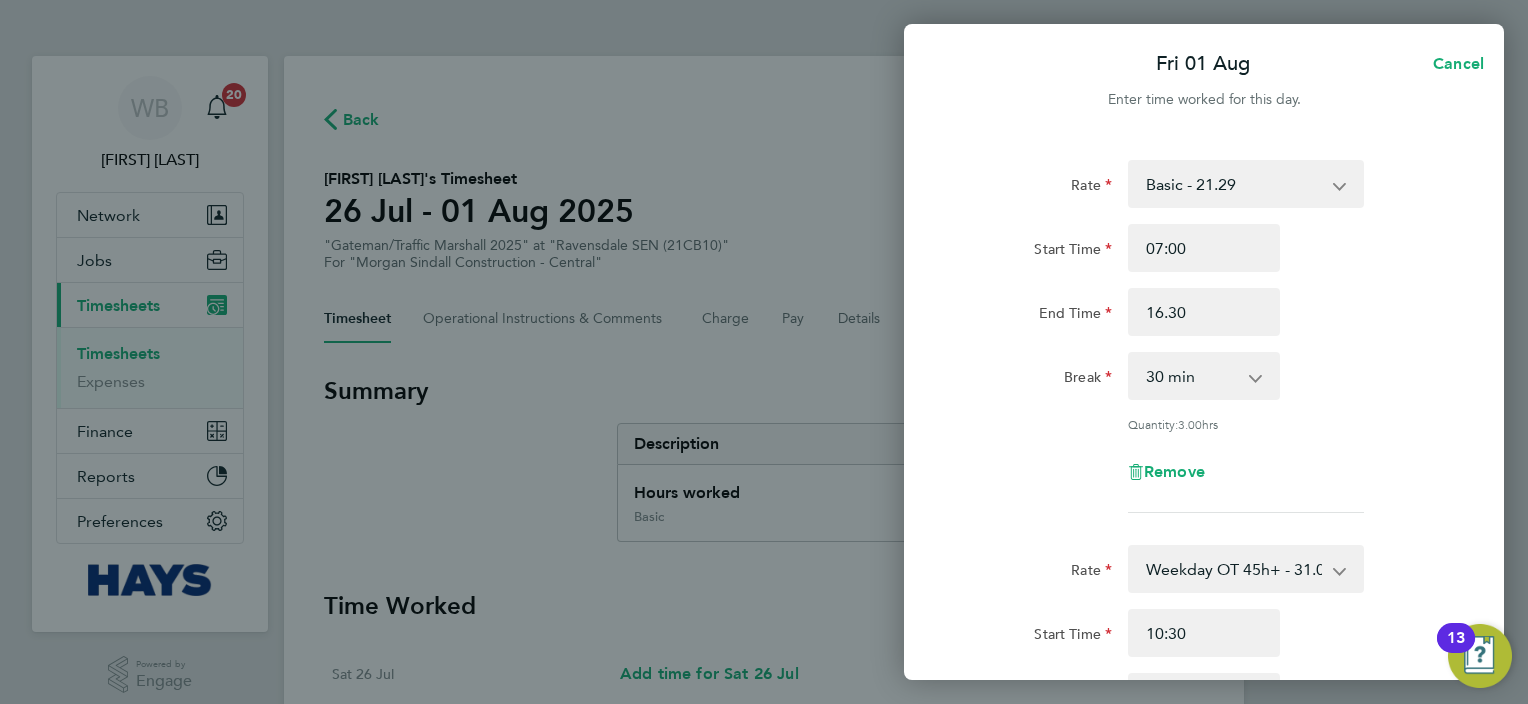 type on "16:30" 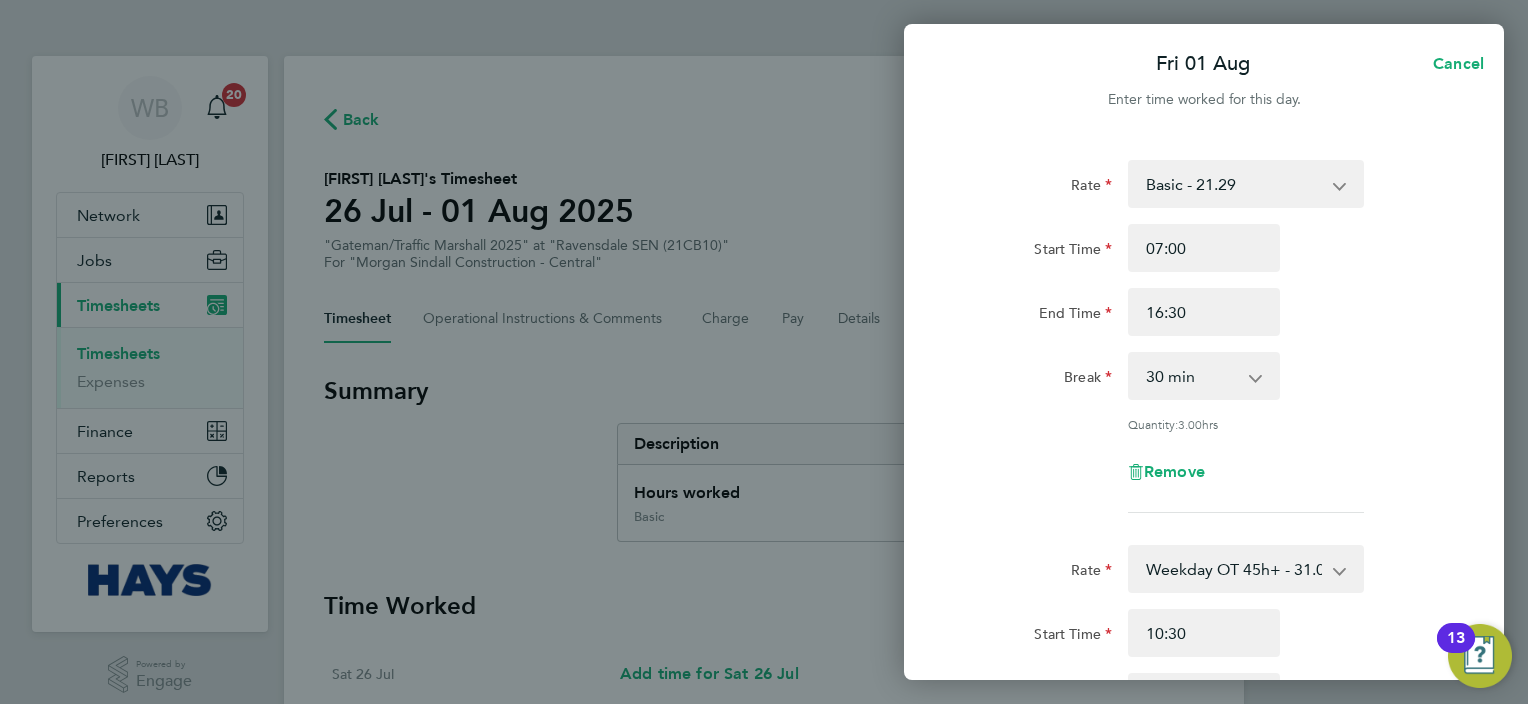 click on "Remove" 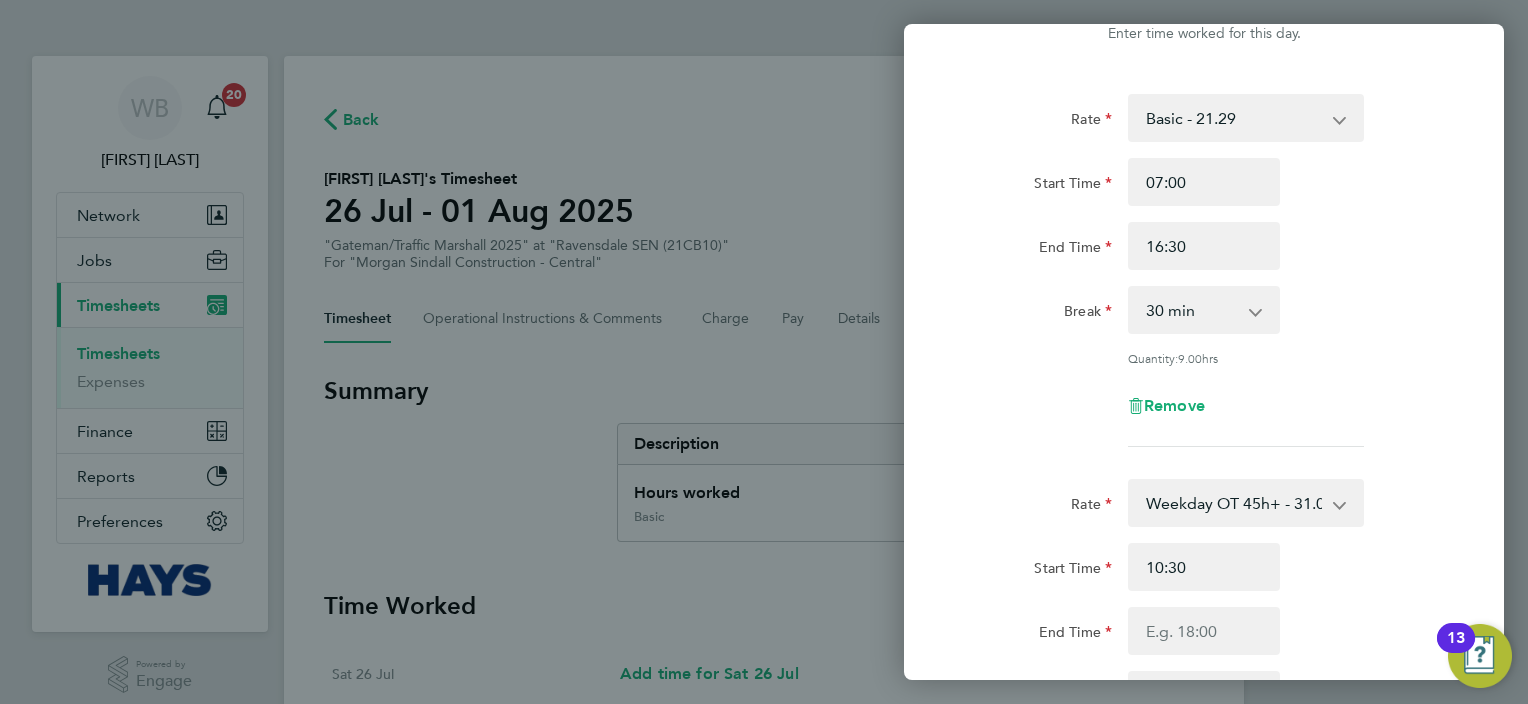 scroll, scrollTop: 200, scrollLeft: 0, axis: vertical 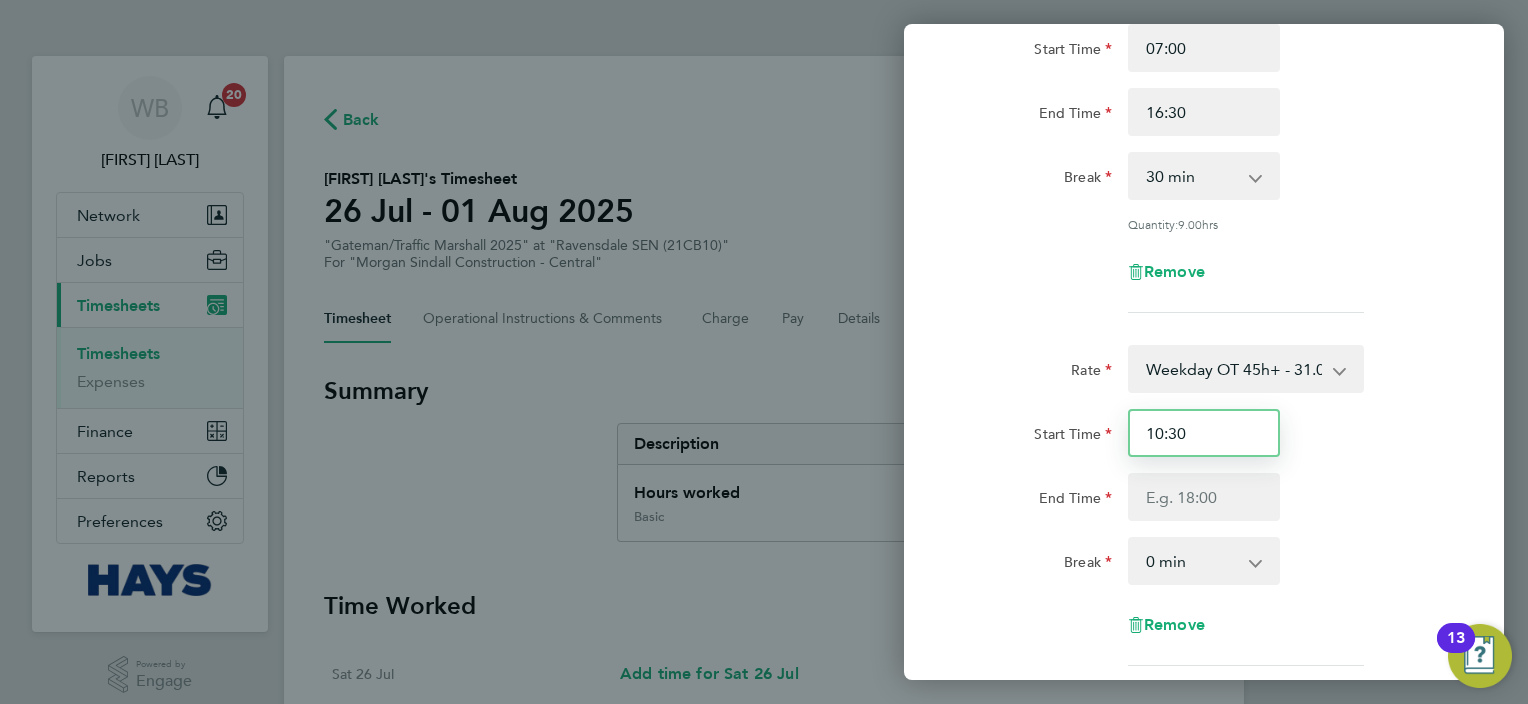 drag, startPoint x: 1237, startPoint y: 439, endPoint x: 1072, endPoint y: 453, distance: 165.59288 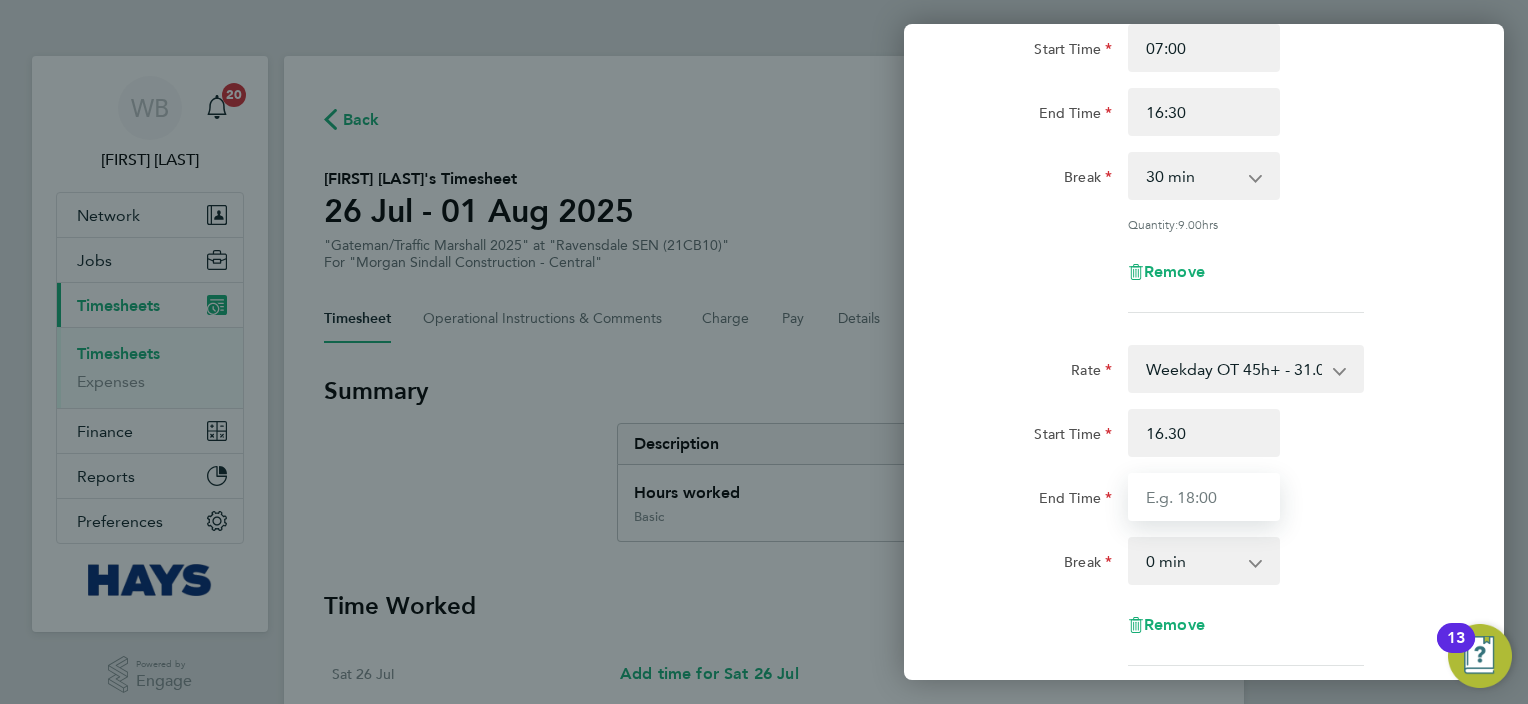 type on "16:30" 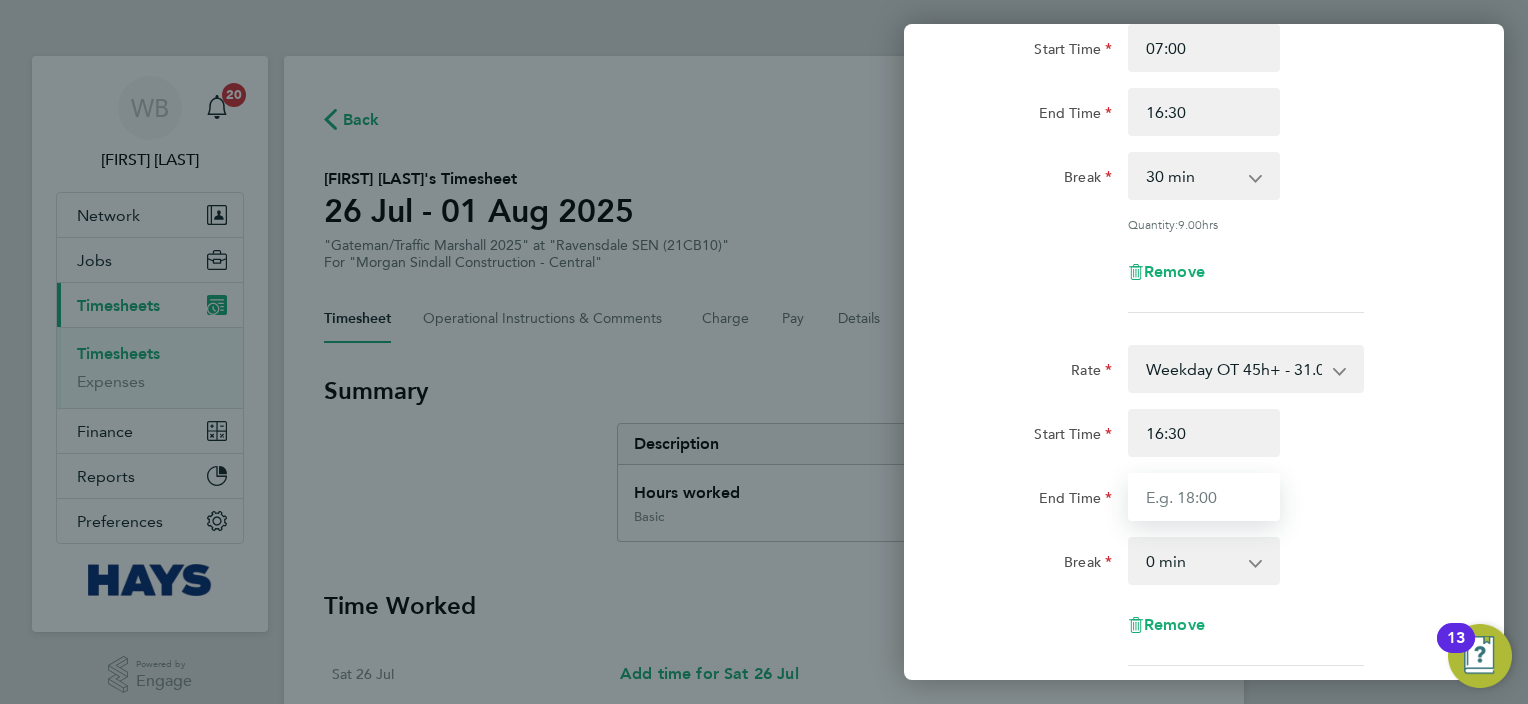 click on "End Time" at bounding box center (1204, 497) 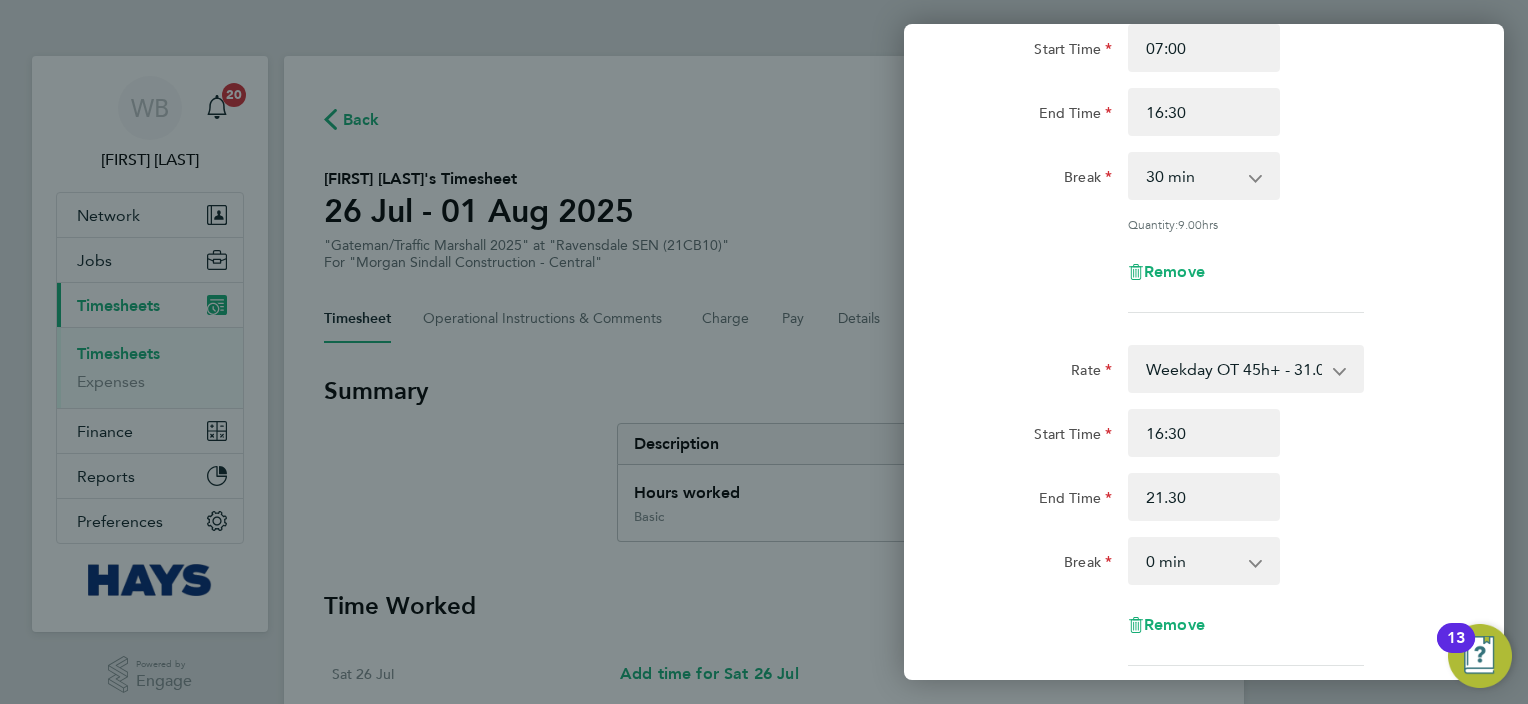 type on "21:30" 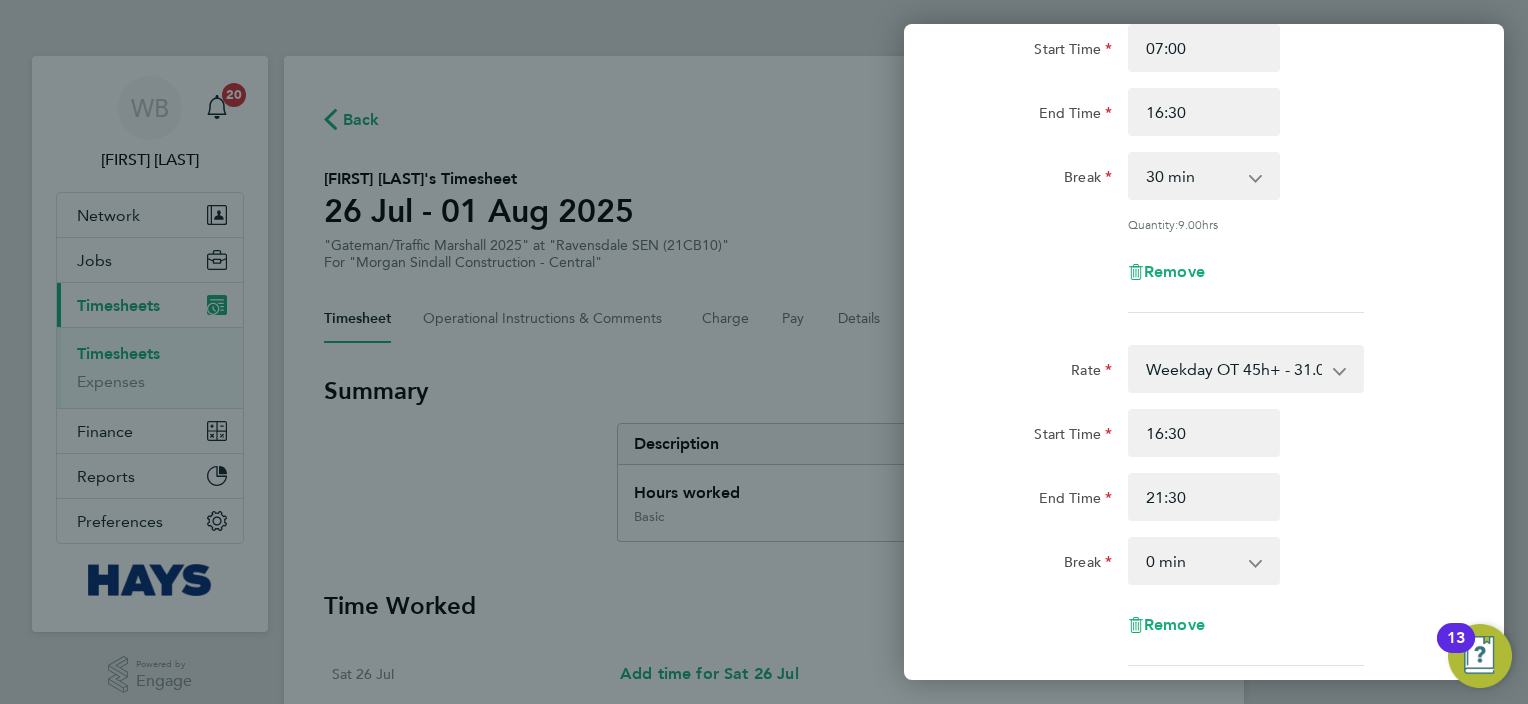 click on "Rate" 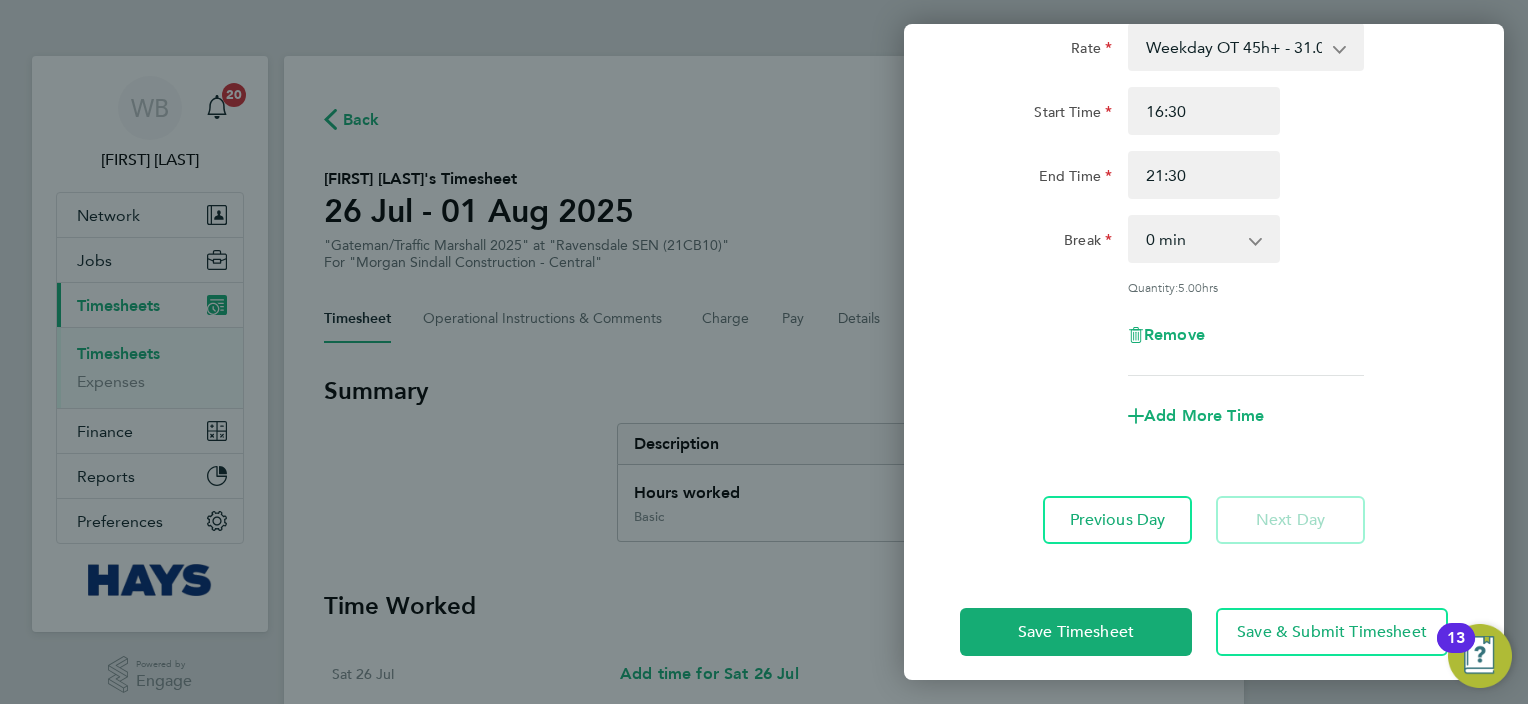 scroll, scrollTop: 533, scrollLeft: 0, axis: vertical 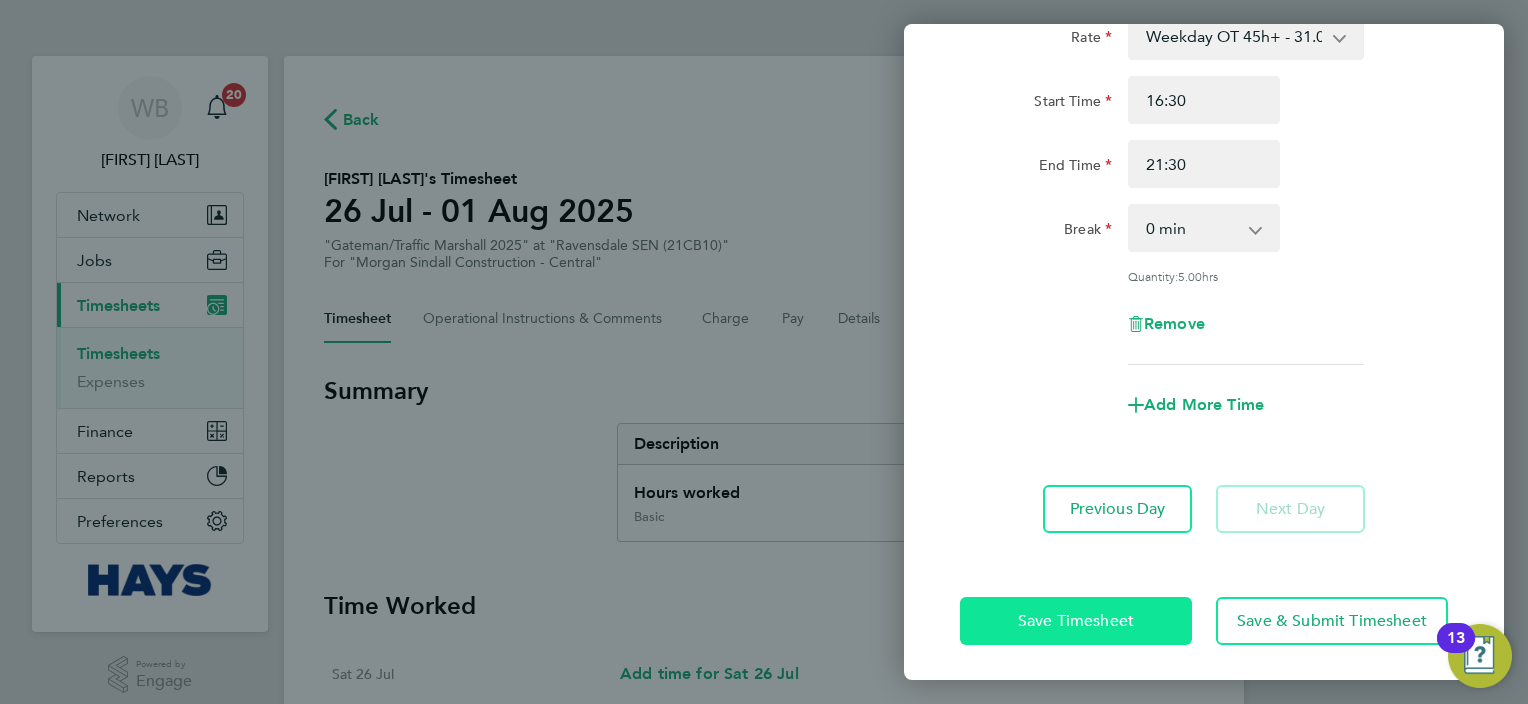 click on "Save Timesheet" 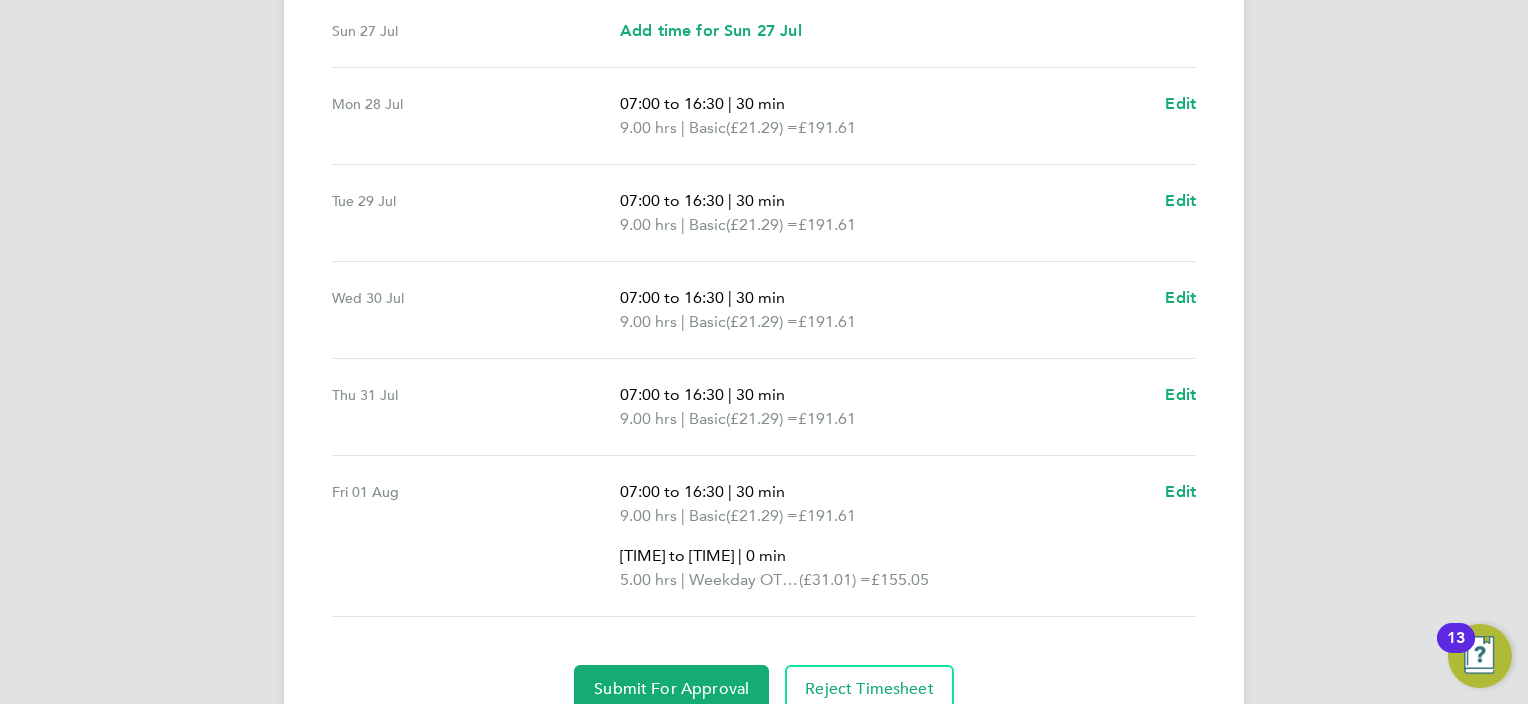 scroll, scrollTop: 822, scrollLeft: 0, axis: vertical 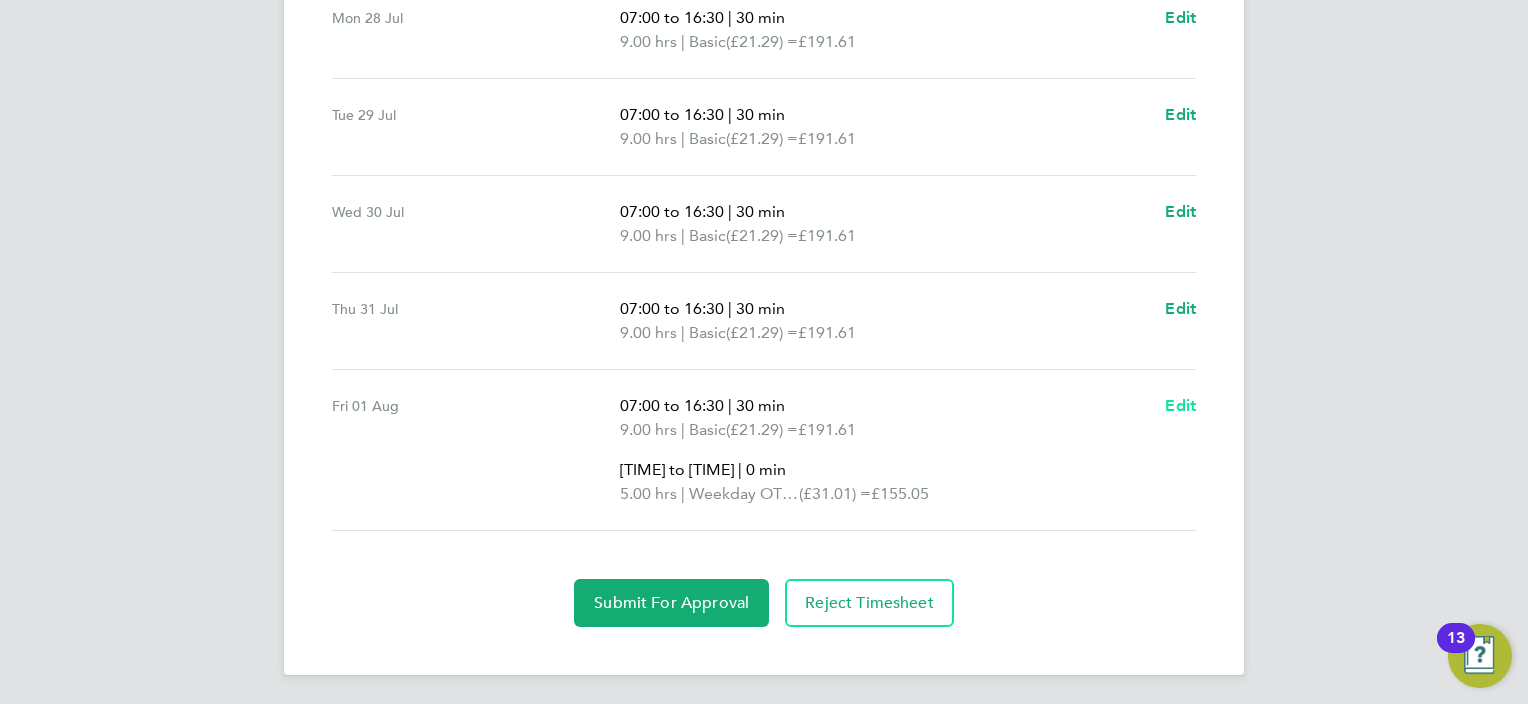 click on "Edit" at bounding box center (1180, 405) 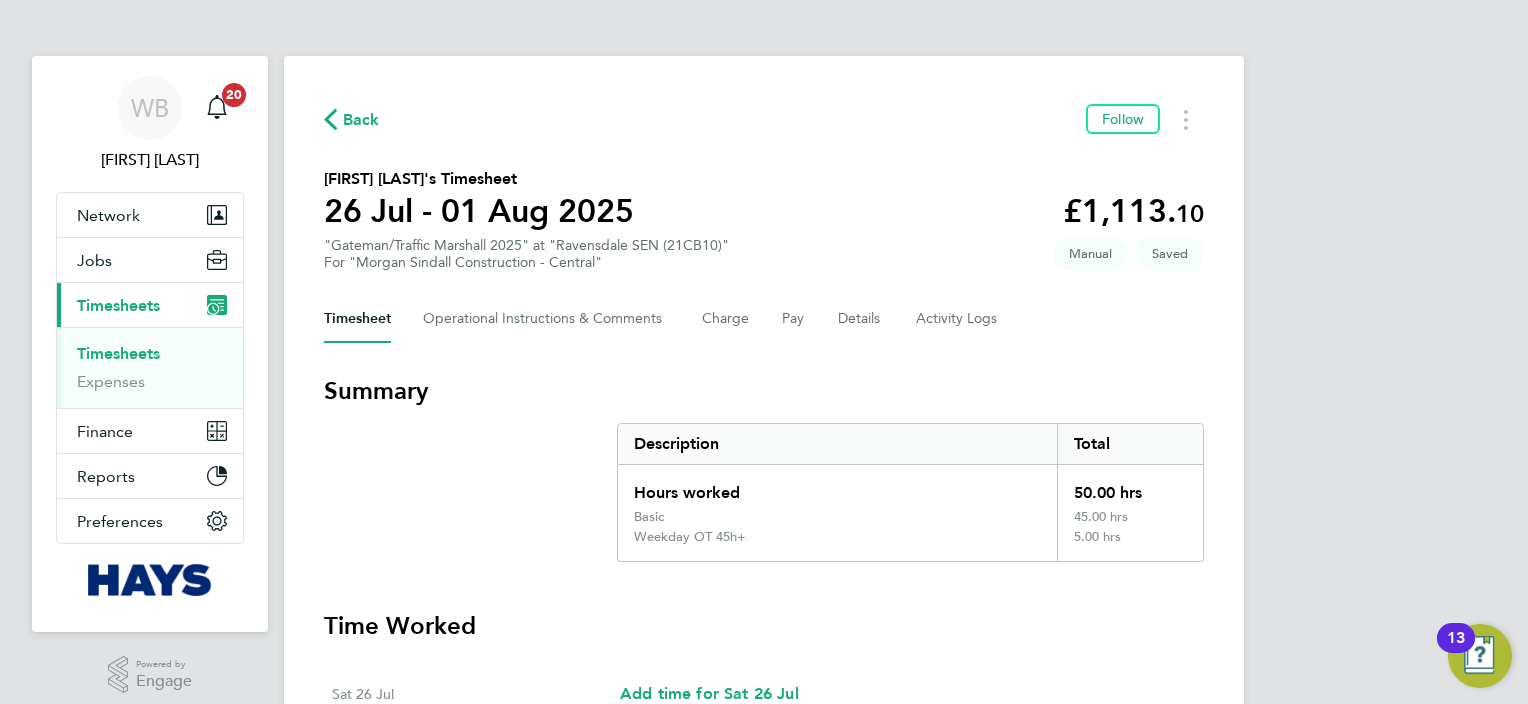 select on "30" 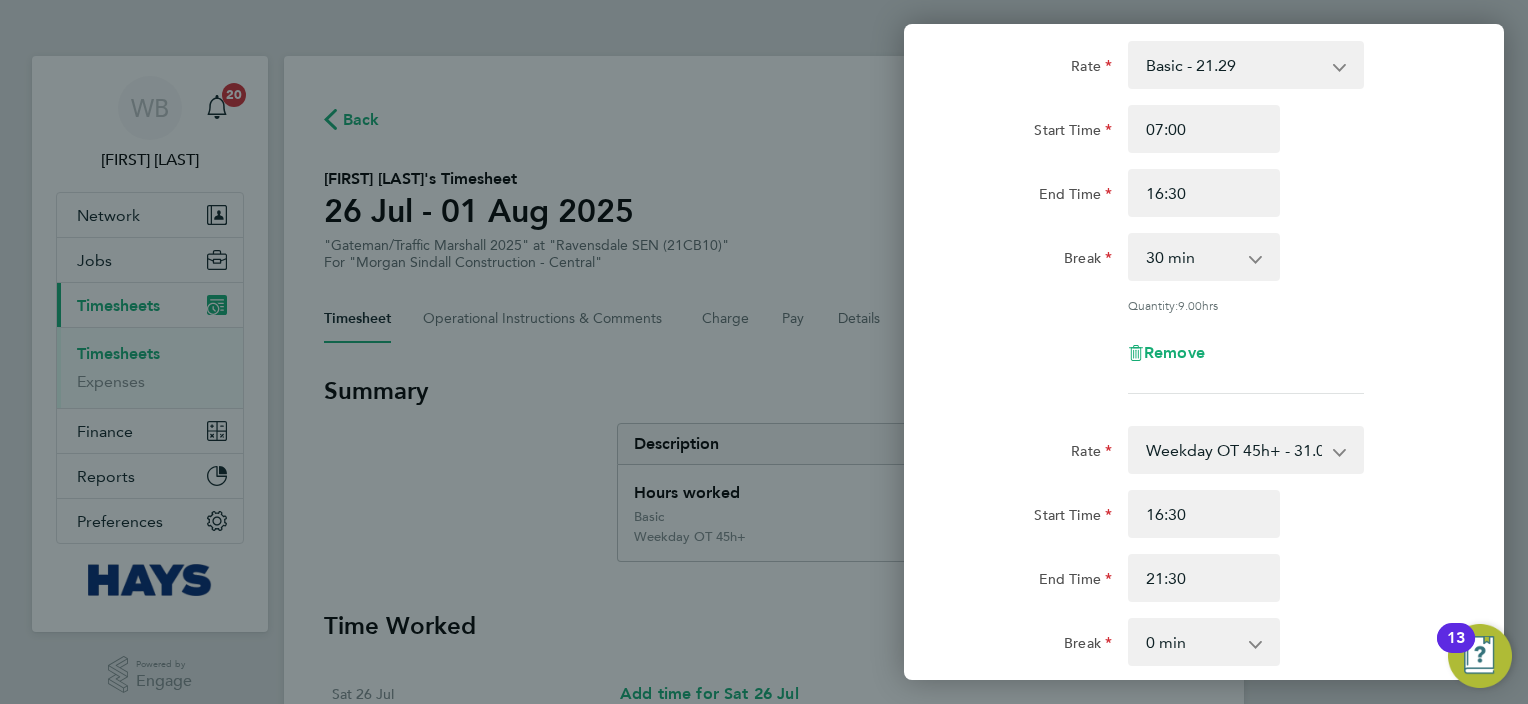 scroll, scrollTop: 400, scrollLeft: 0, axis: vertical 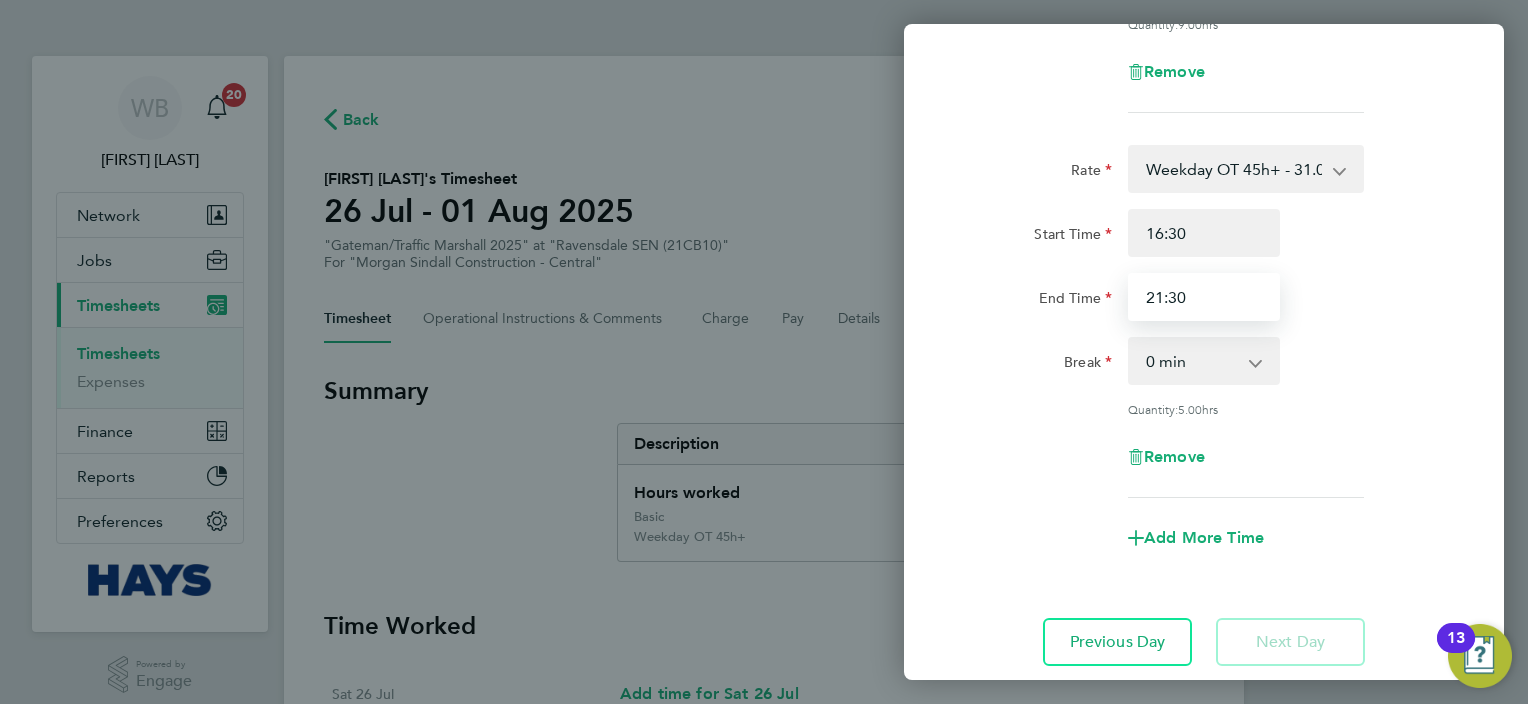 drag, startPoint x: 1024, startPoint y: 292, endPoint x: 800, endPoint y: 292, distance: 224 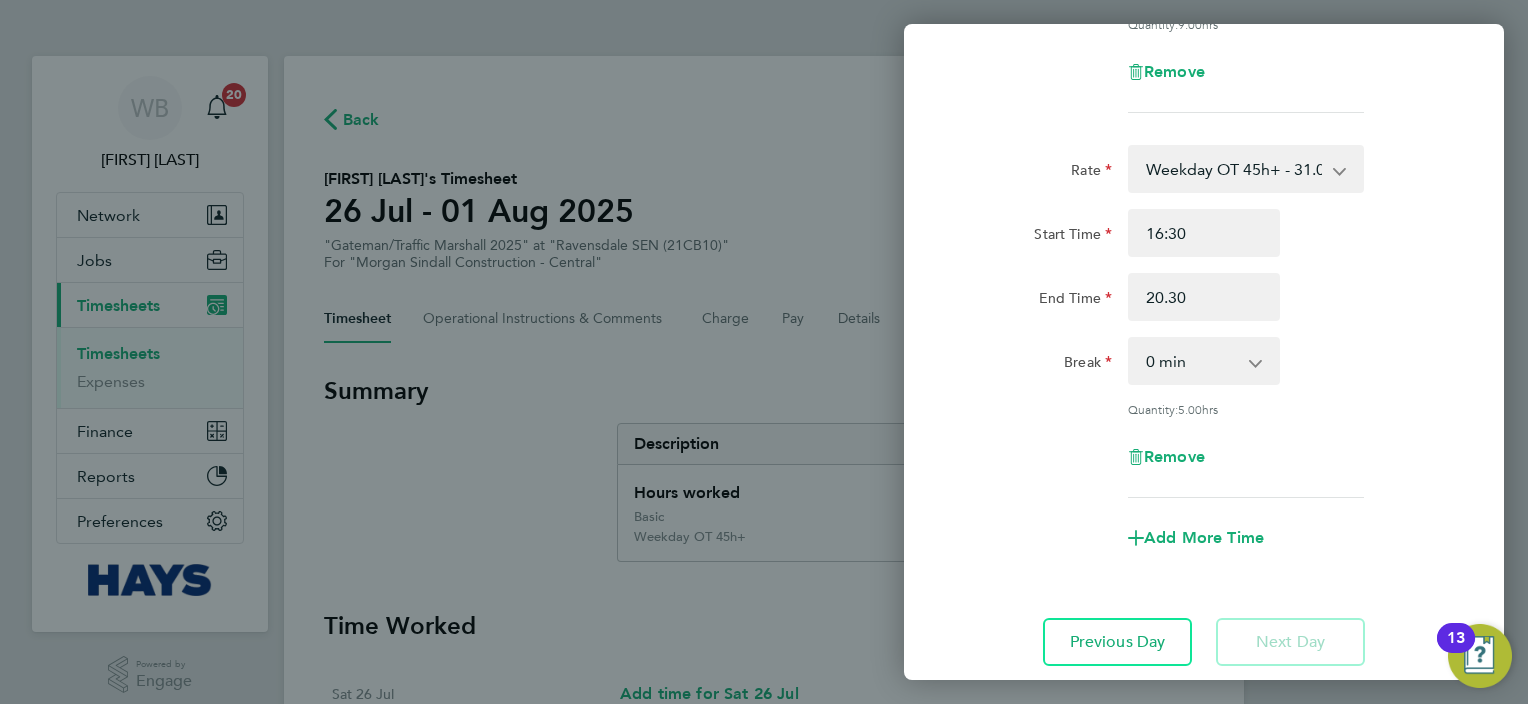 type on "20:30" 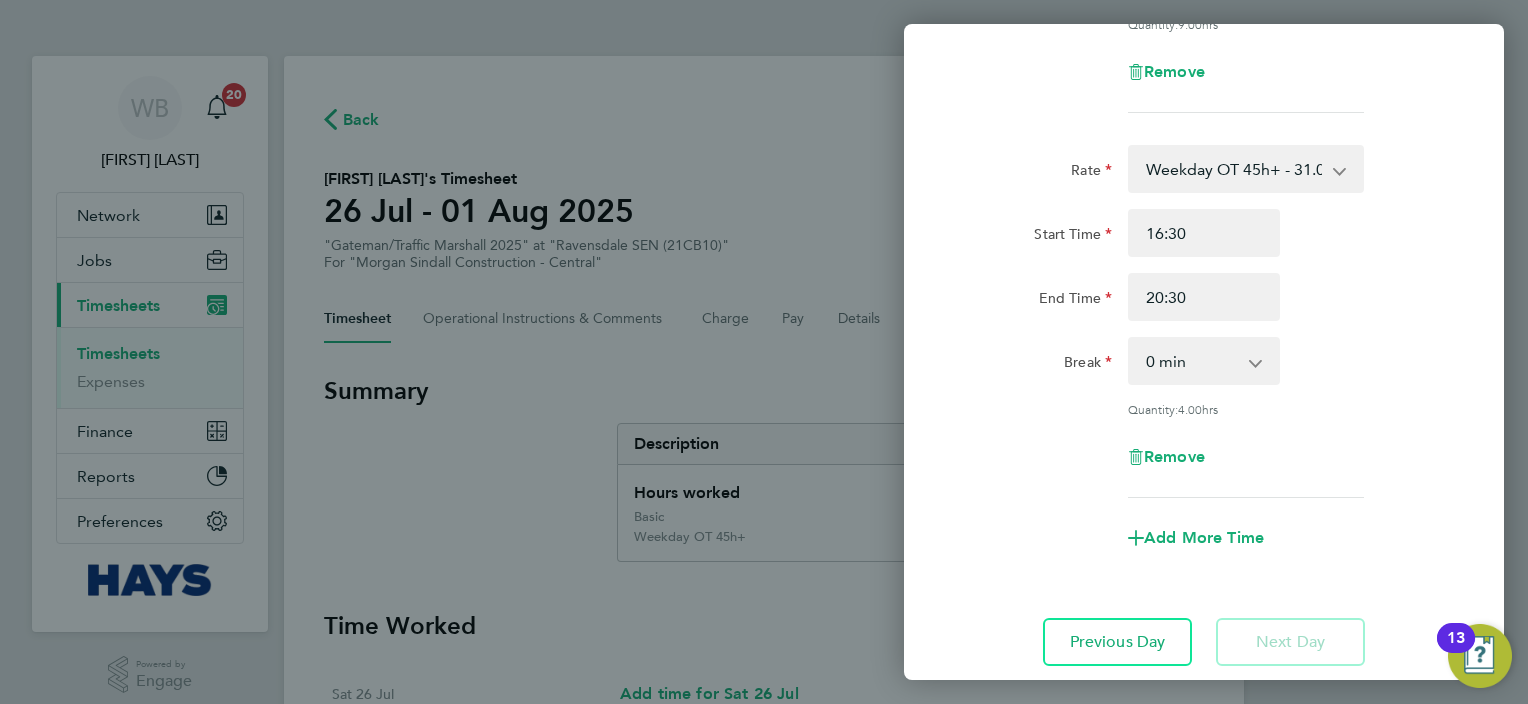click on "Rate  Basic - [PRICE]   Weekday OT 45h+ - [PRICE]   Sat first 4h - [PRICE]   Sat after 4h - [PRICE]   Sunday - [PRICE]   Bank Holiday - [PRICE]
Start Time 07:00 End Time 16:30 Break  0 min   15 min   30 min   45 min   60 min   75 min   90 min
Quantity:  9.00  hrs
Remove  Rate  Weekday OT 45h+ - [PRICE]   Basic - [PRICE]   Sat first 4h - [PRICE]   Sat after 4h - [PRICE]   Sunday - [PRICE]   Bank Holiday - [PRICE]
Start Time 16:30 End Time 20:30 Break  0 min   15 min   30 min   45 min   60 min   75 min   90 min
Quantity:  4.00  hrs
Remove
Add More Time   Previous Day   Next Day" 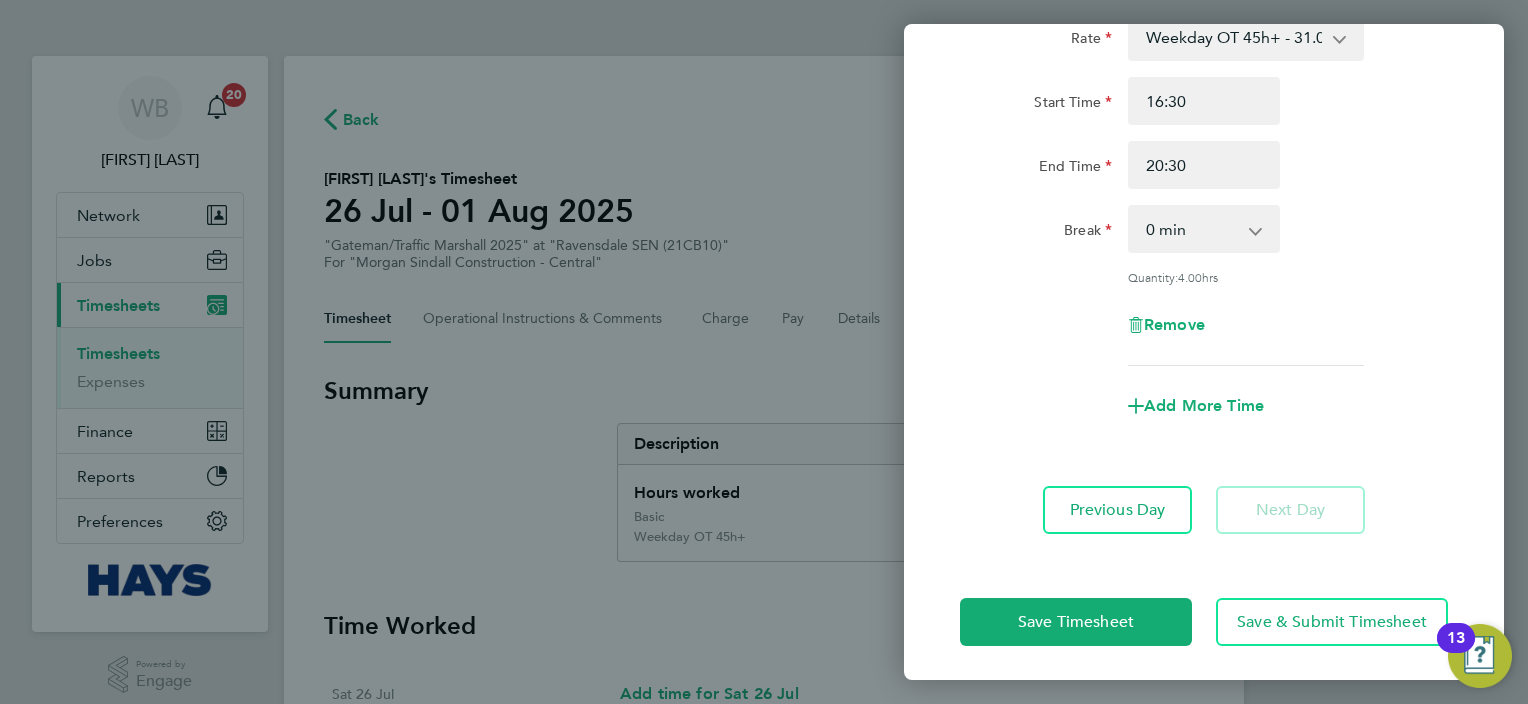 scroll, scrollTop: 533, scrollLeft: 0, axis: vertical 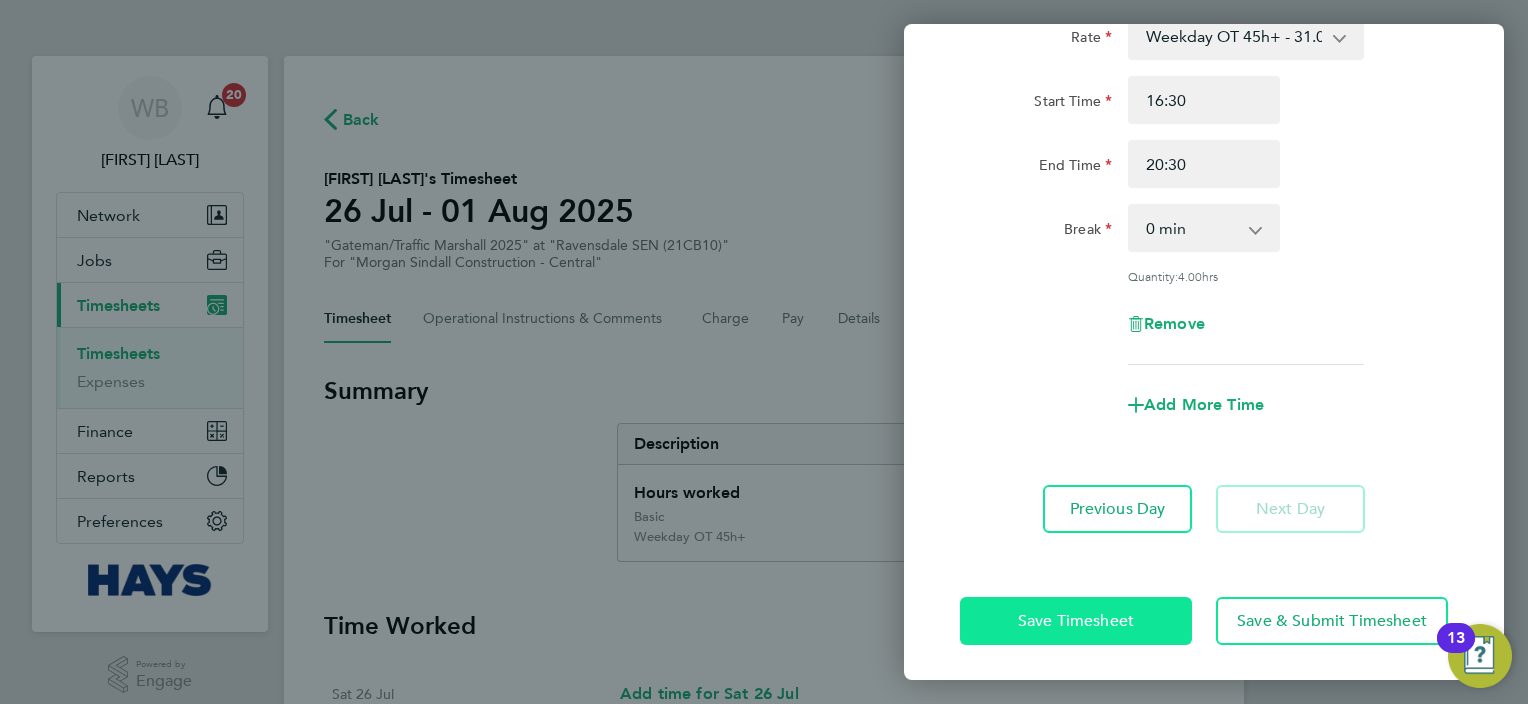 click on "Save Timesheet" 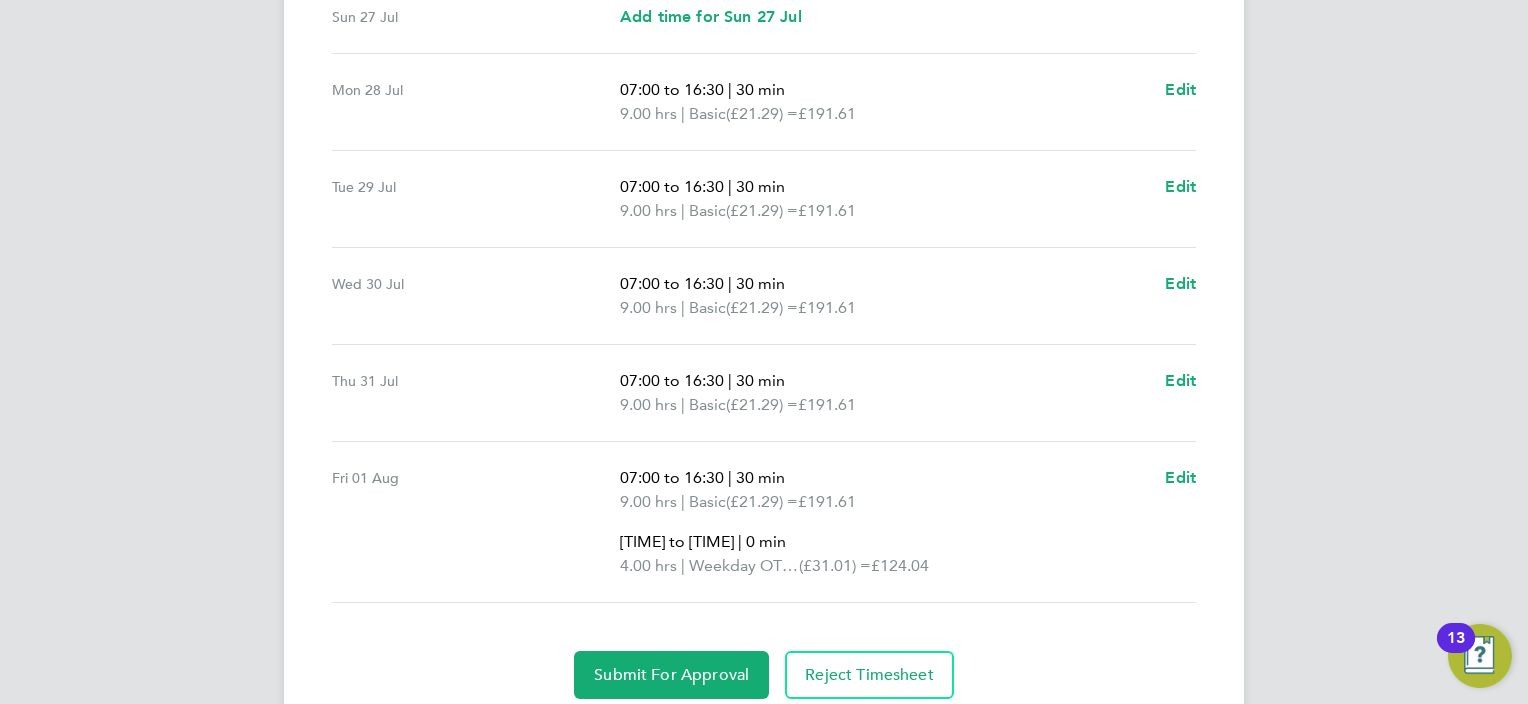 scroll, scrollTop: 822, scrollLeft: 0, axis: vertical 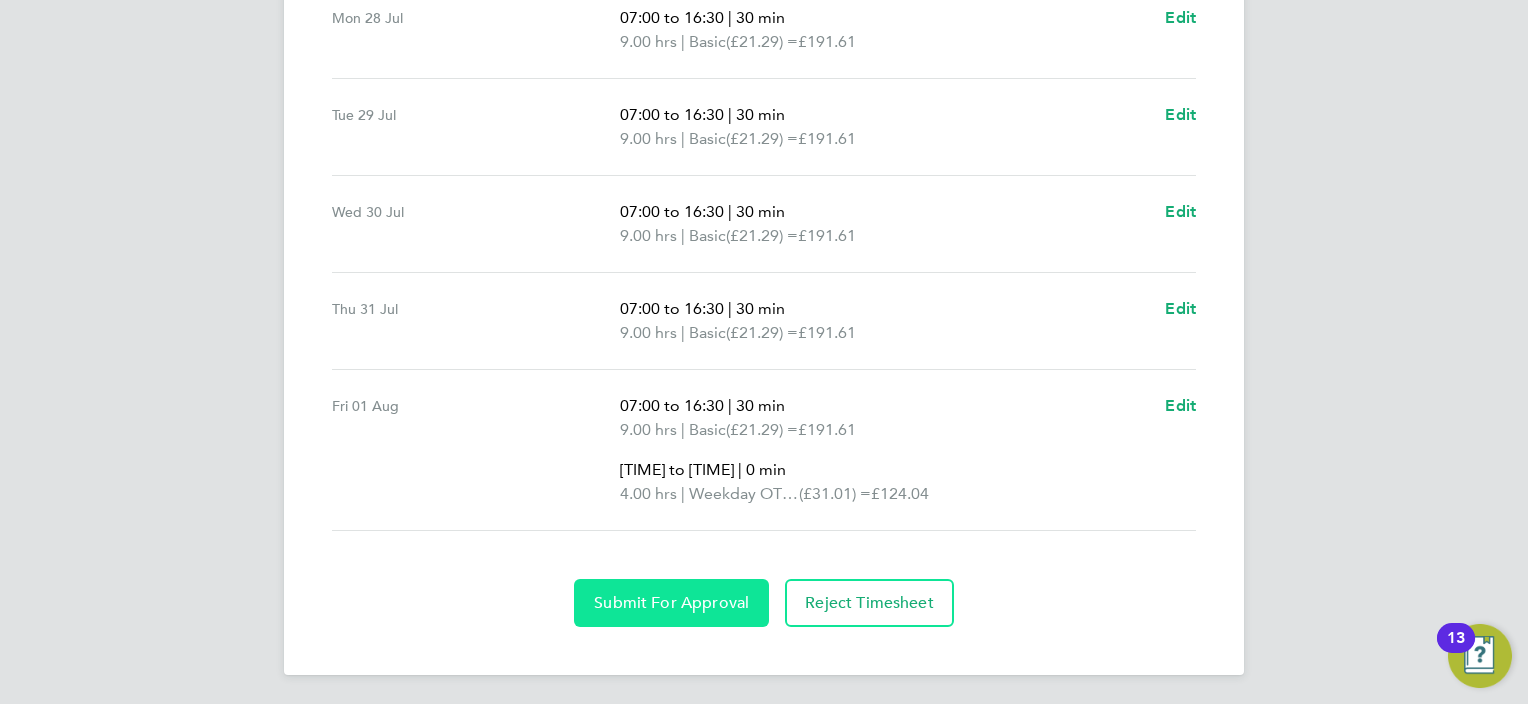 click on "Submit For Approval" 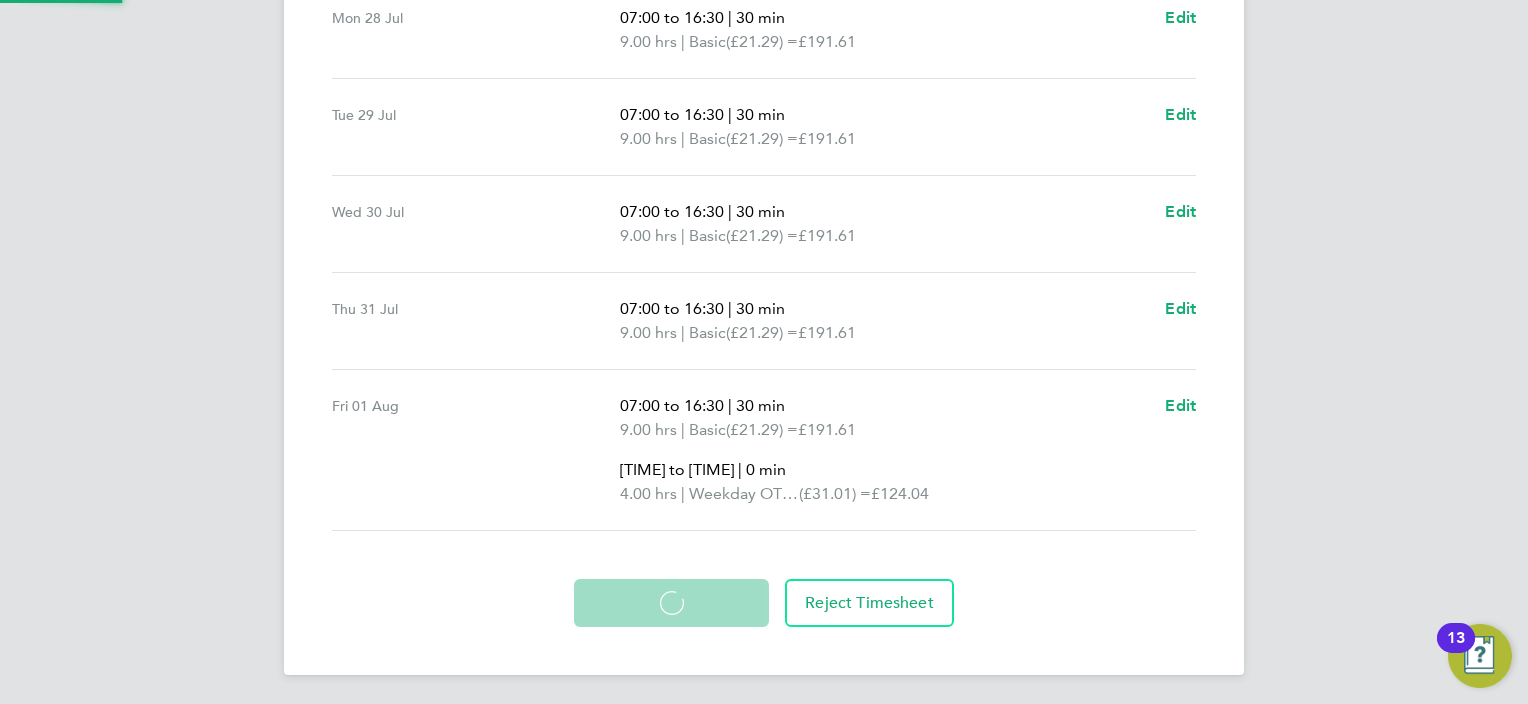 scroll, scrollTop: 821, scrollLeft: 0, axis: vertical 